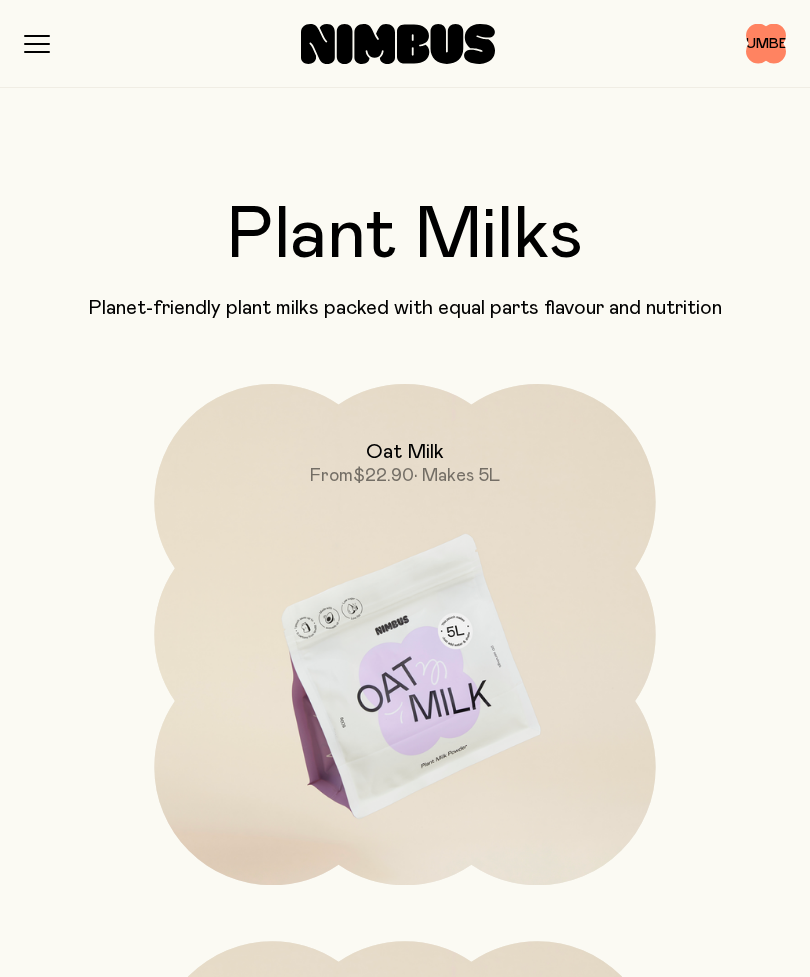 scroll, scrollTop: 0, scrollLeft: 0, axis: both 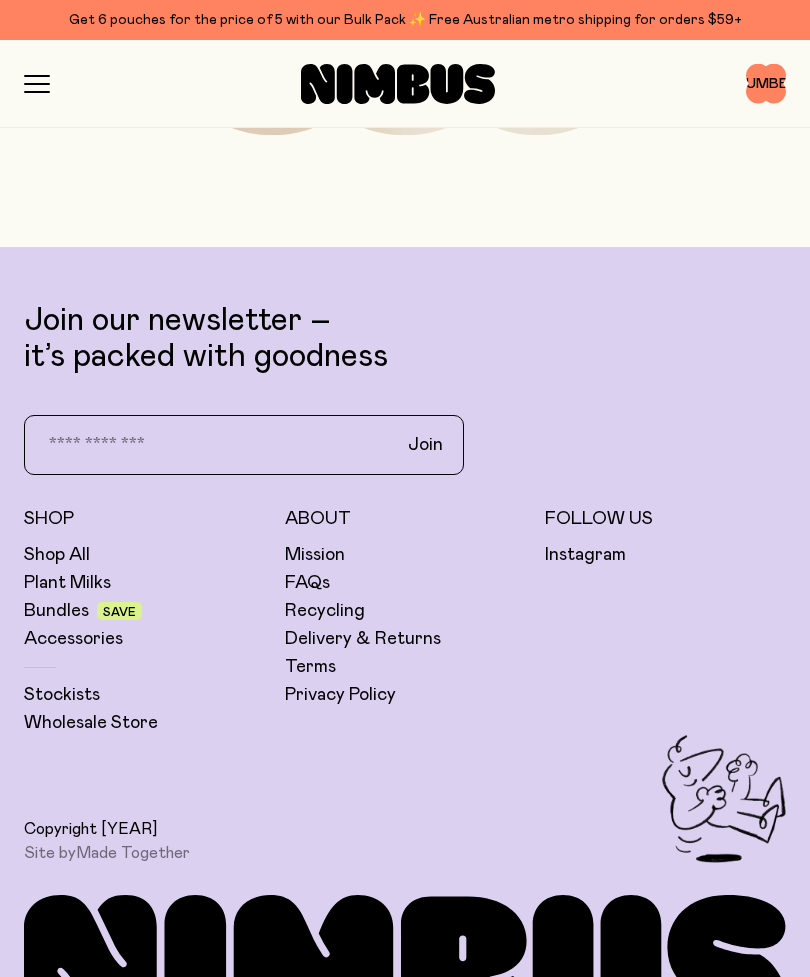 click on "Bundles" at bounding box center (56, 611) 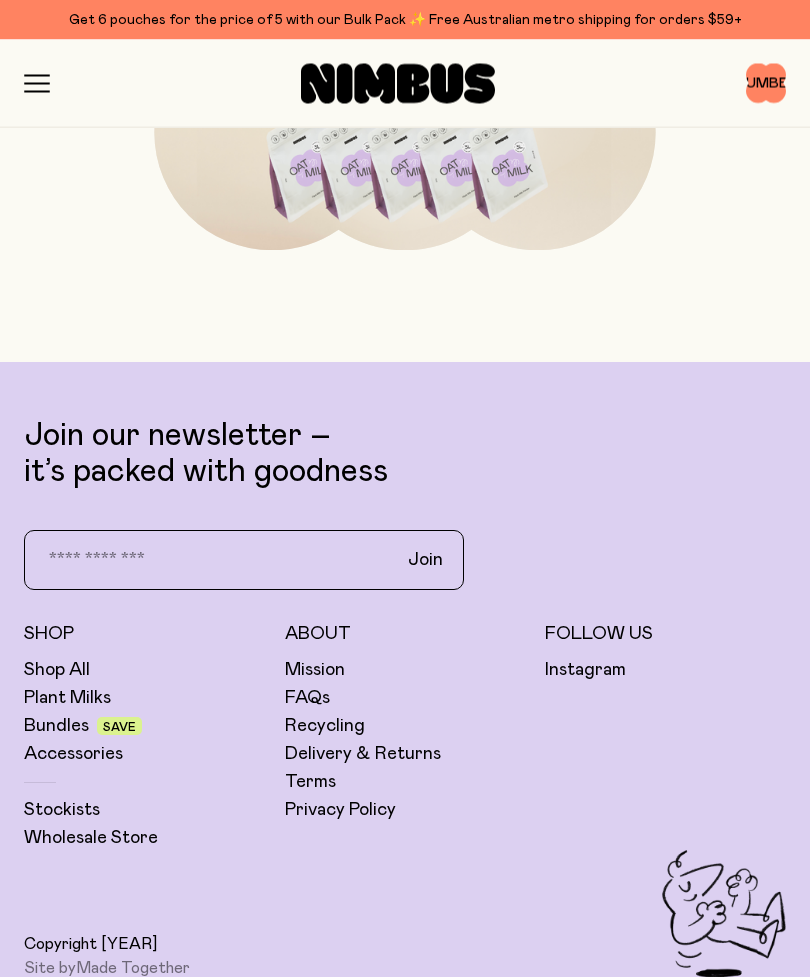 scroll, scrollTop: 4019, scrollLeft: 0, axis: vertical 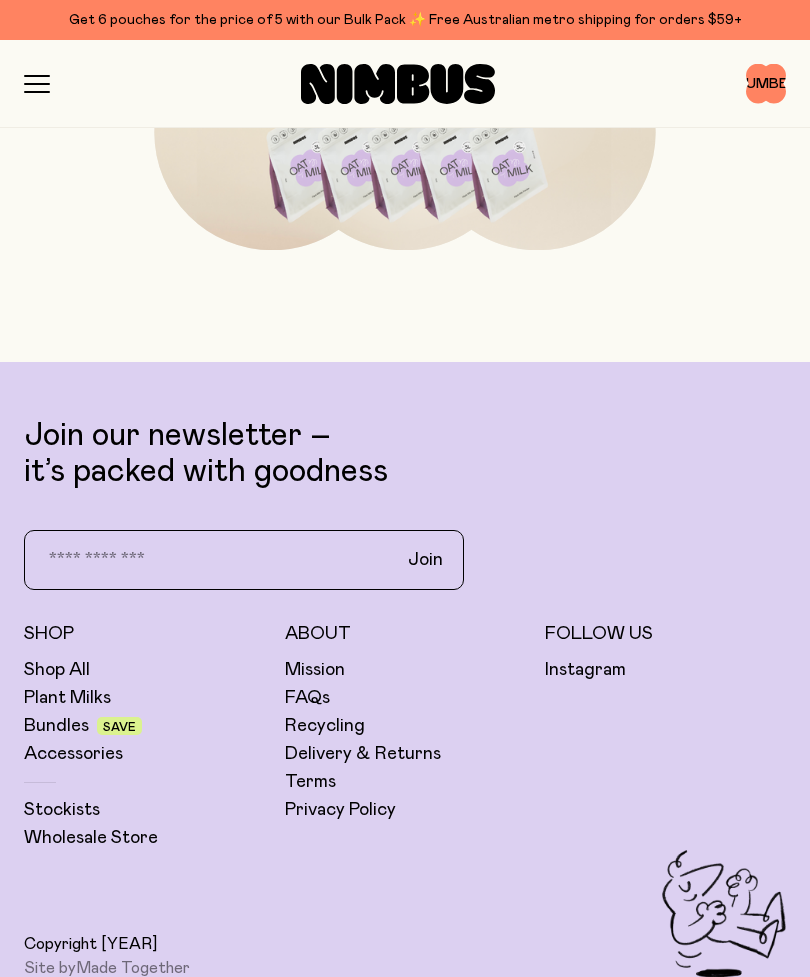 click on "Accessories" at bounding box center [73, 754] 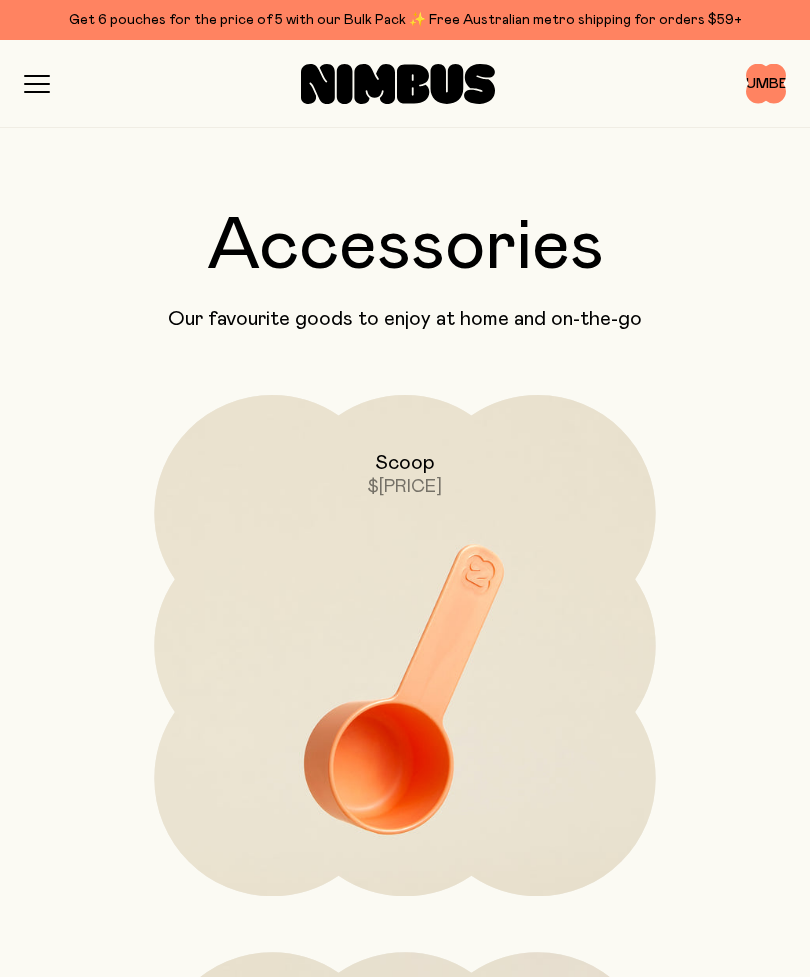 scroll, scrollTop: 0, scrollLeft: 0, axis: both 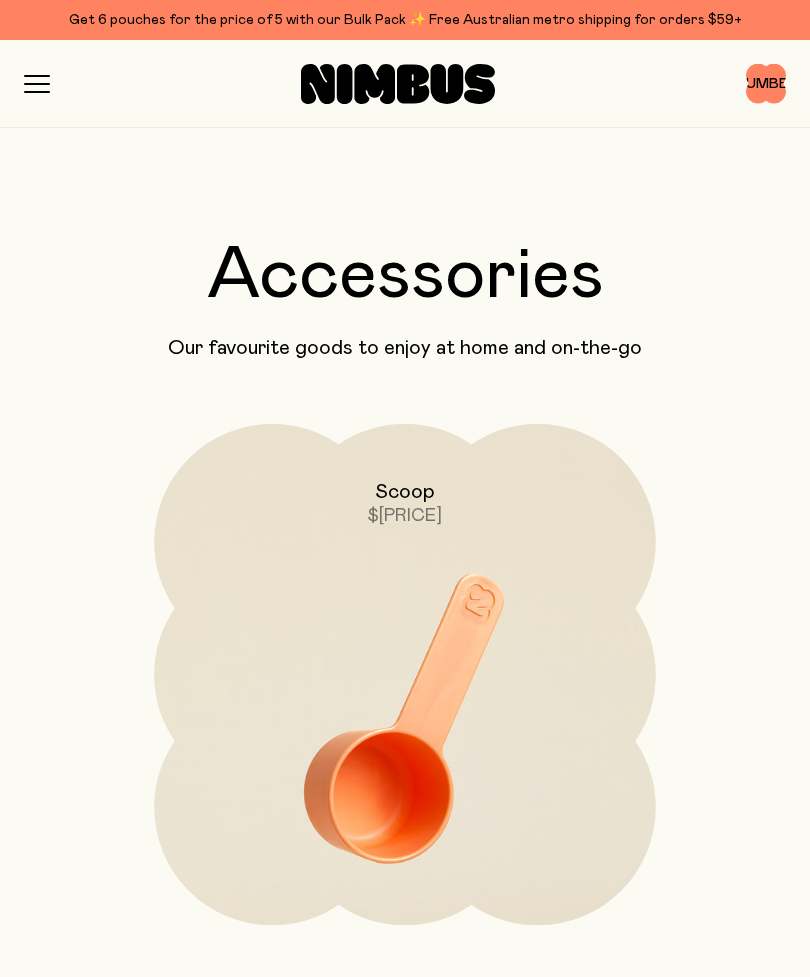 click 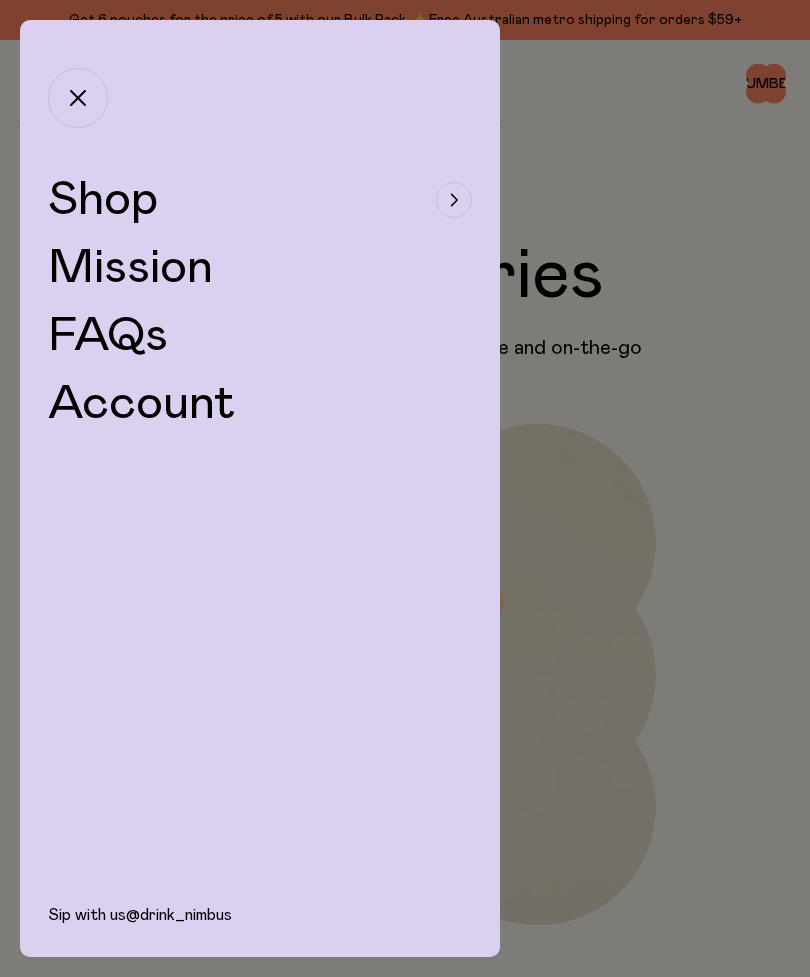 click at bounding box center [454, 200] 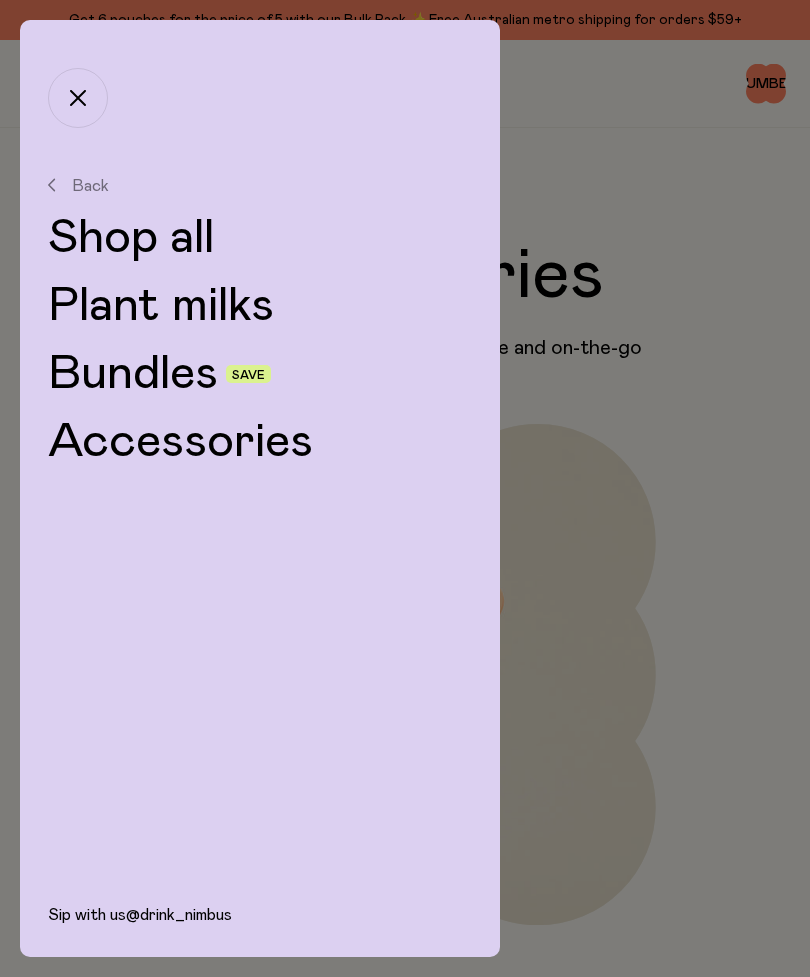 click on "Shop all" at bounding box center (260, 238) 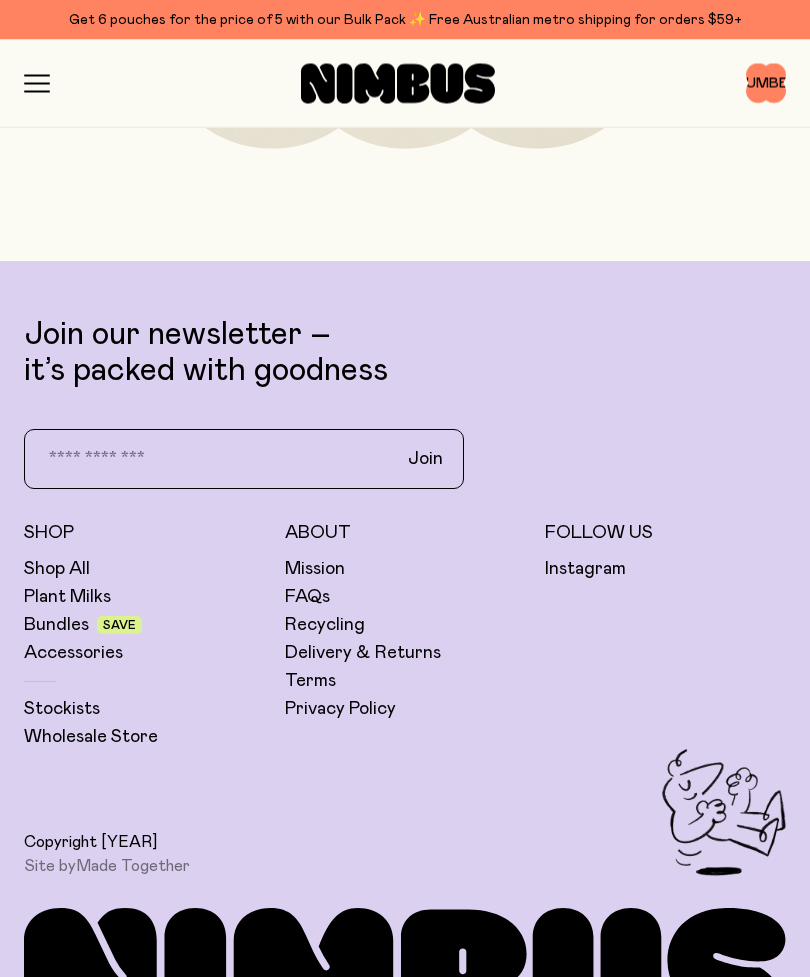 scroll, scrollTop: 8546, scrollLeft: 0, axis: vertical 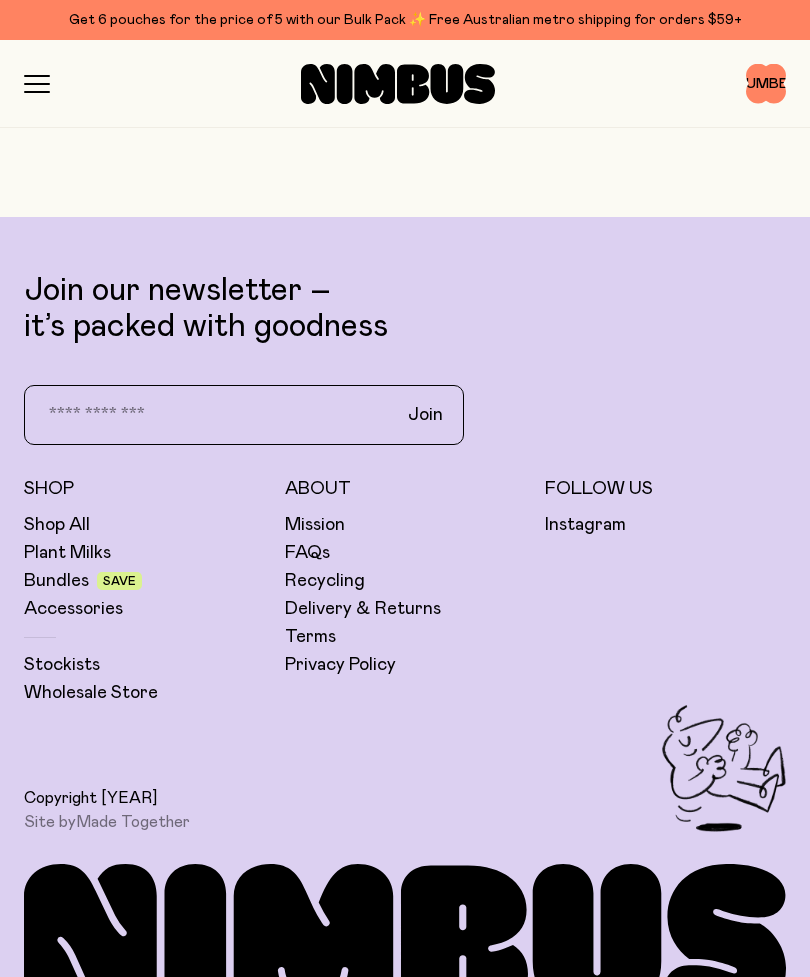 click on "FAQs" at bounding box center (307, 553) 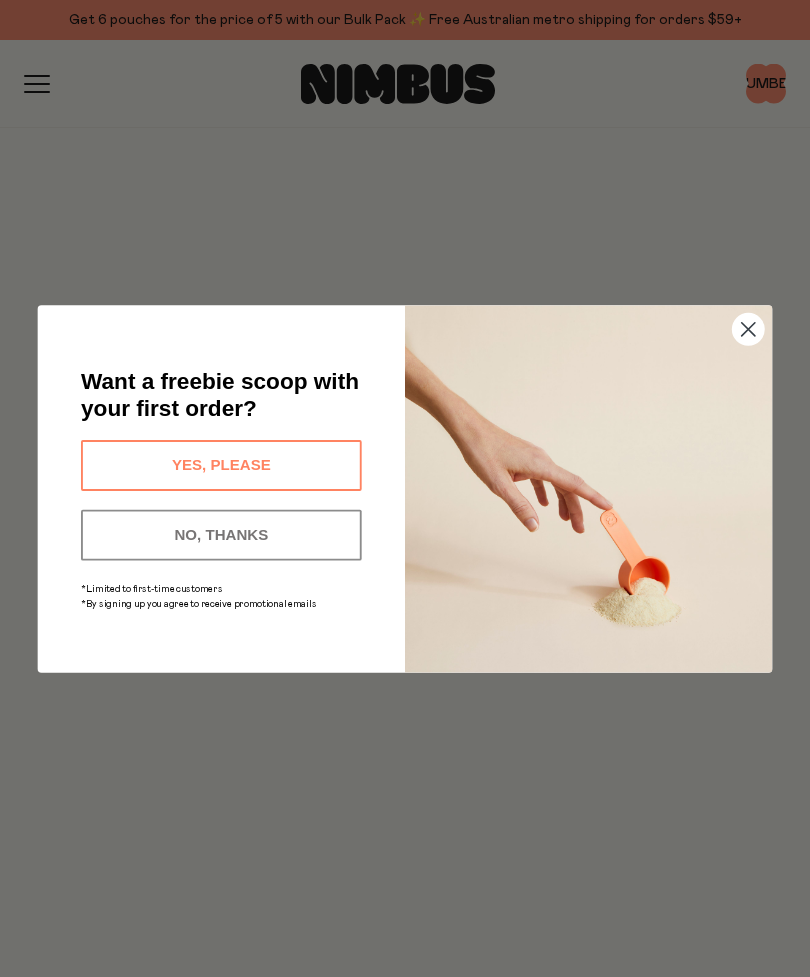 scroll, scrollTop: 0, scrollLeft: 0, axis: both 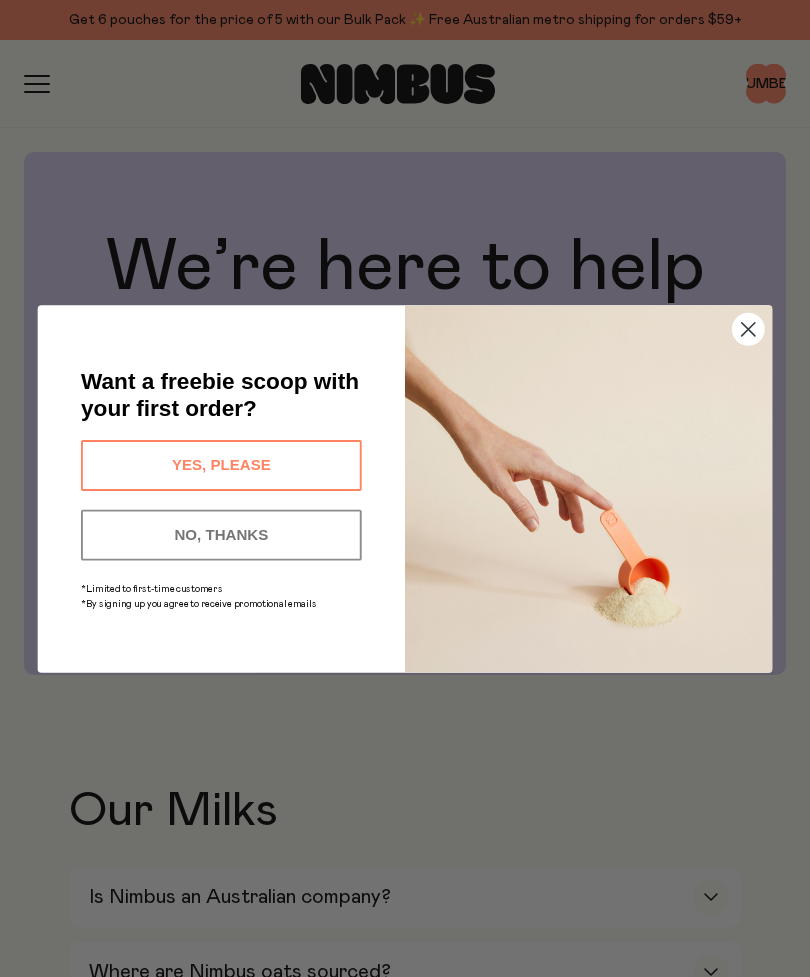 click 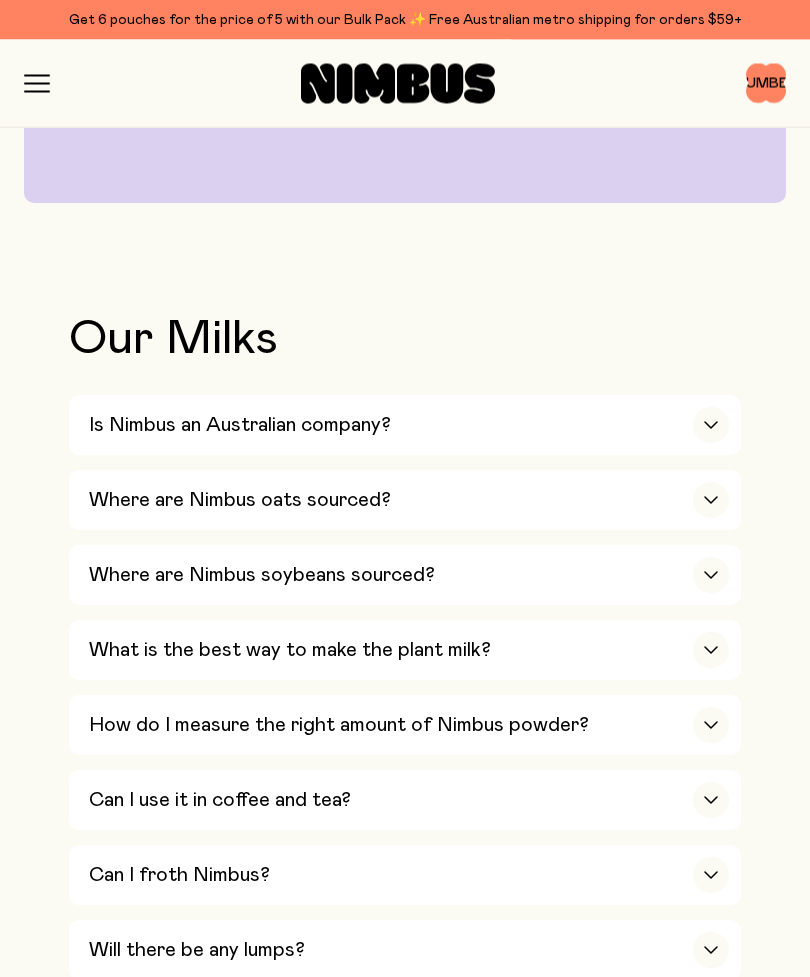 scroll, scrollTop: 472, scrollLeft: 0, axis: vertical 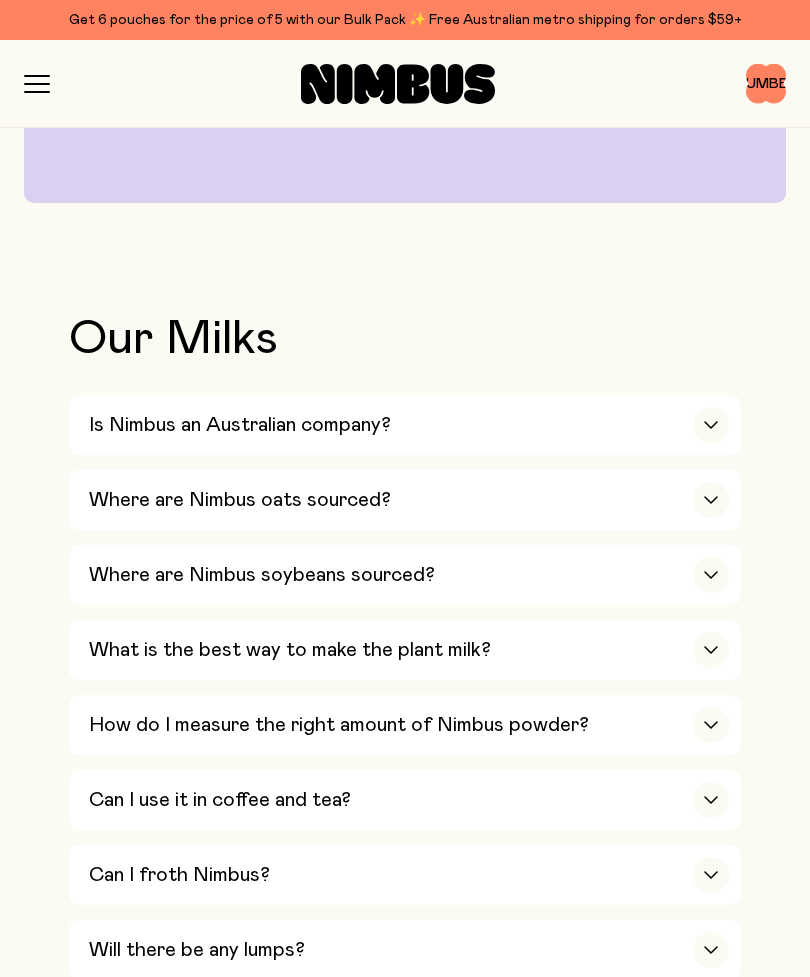 click on "Is Nimbus an Australian company?" at bounding box center [240, 425] 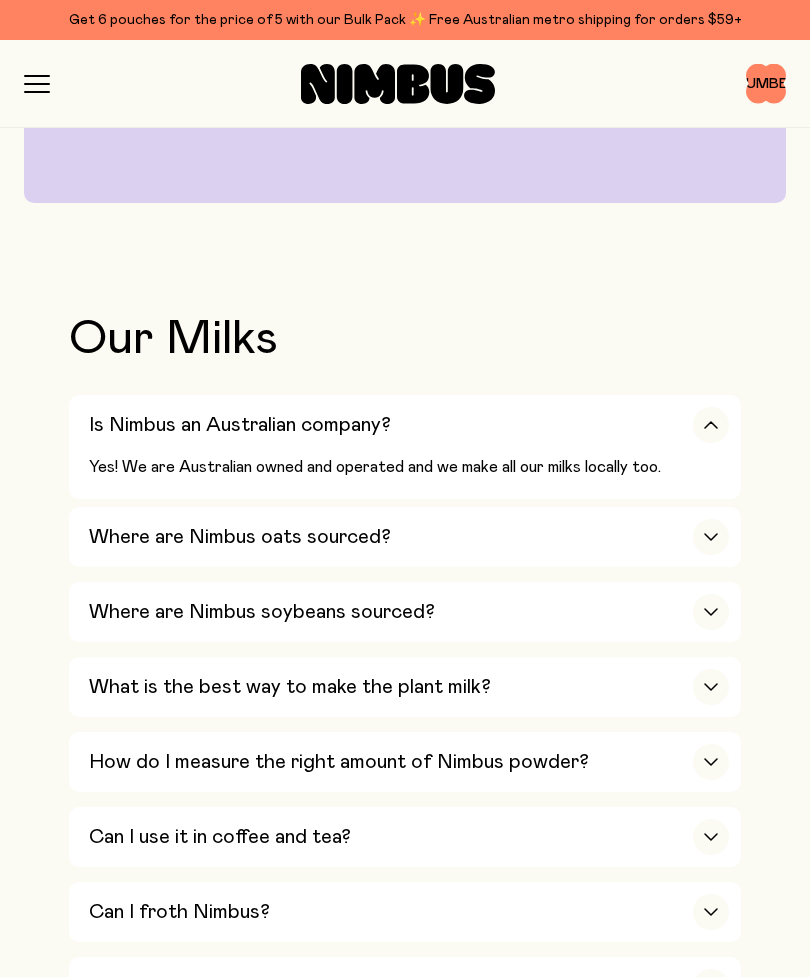click on "Where are Nimbus oats sourced?" at bounding box center [240, 537] 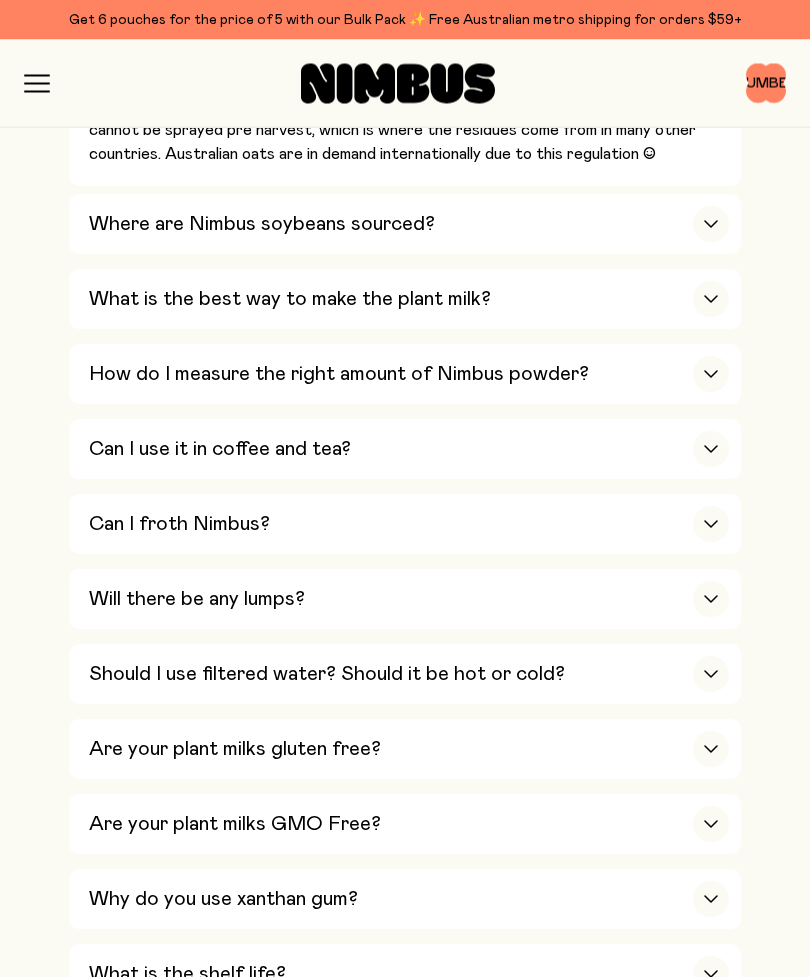 scroll, scrollTop: 996, scrollLeft: 0, axis: vertical 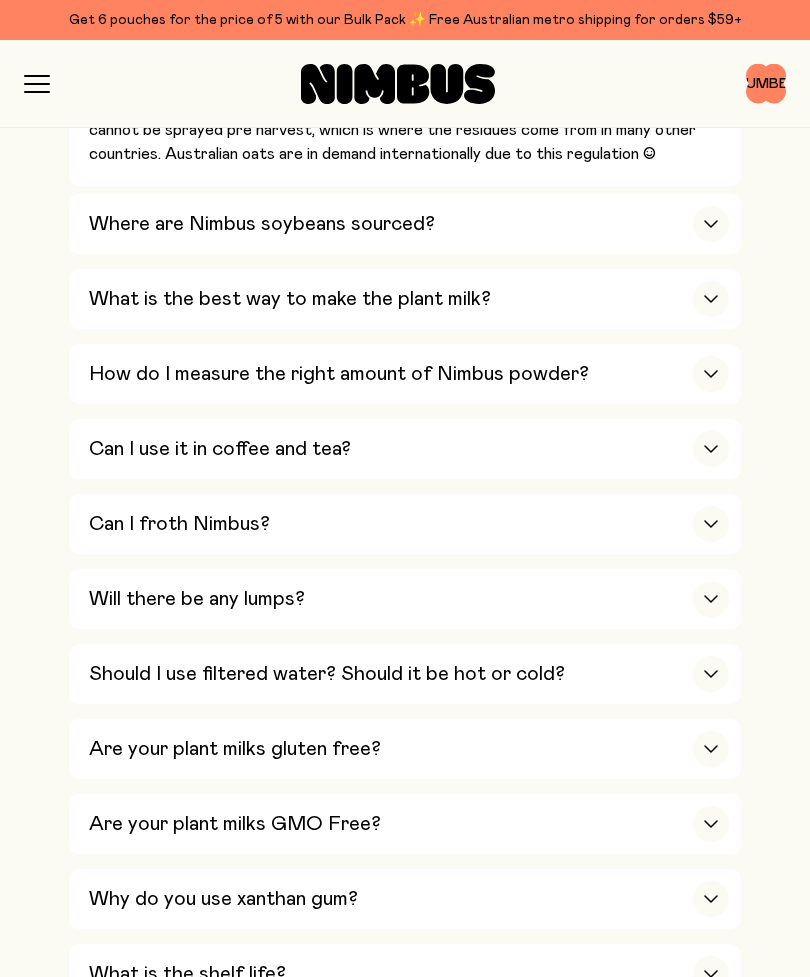 click on "What is the best way to make the plant milk?" at bounding box center (290, 299) 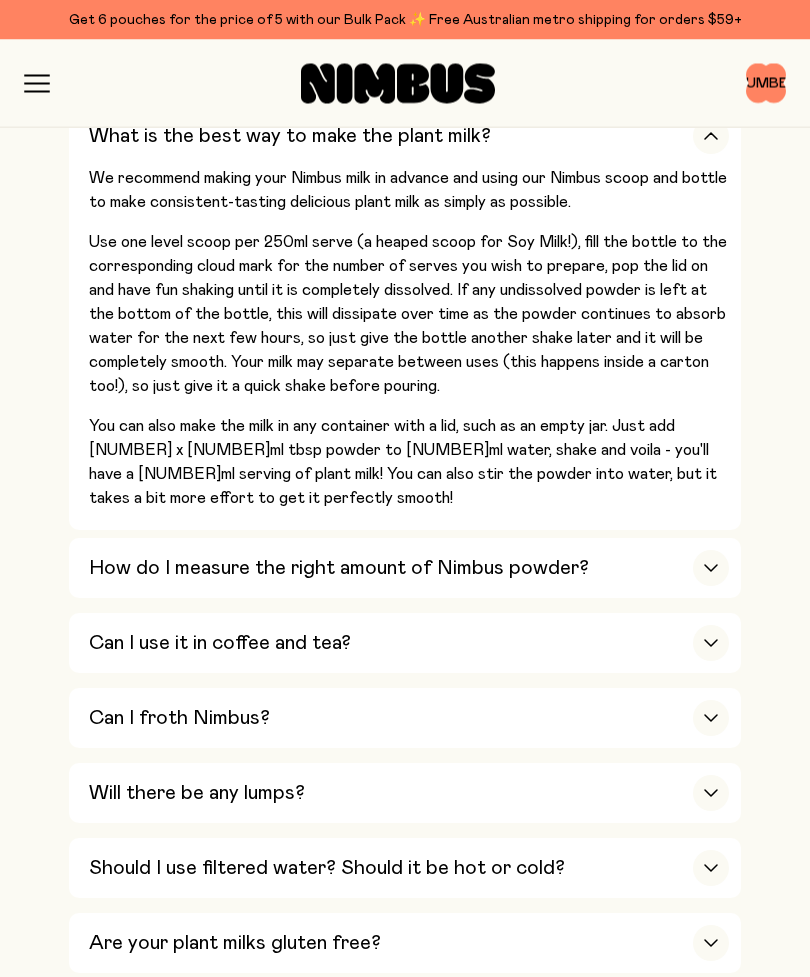 scroll, scrollTop: 986, scrollLeft: 0, axis: vertical 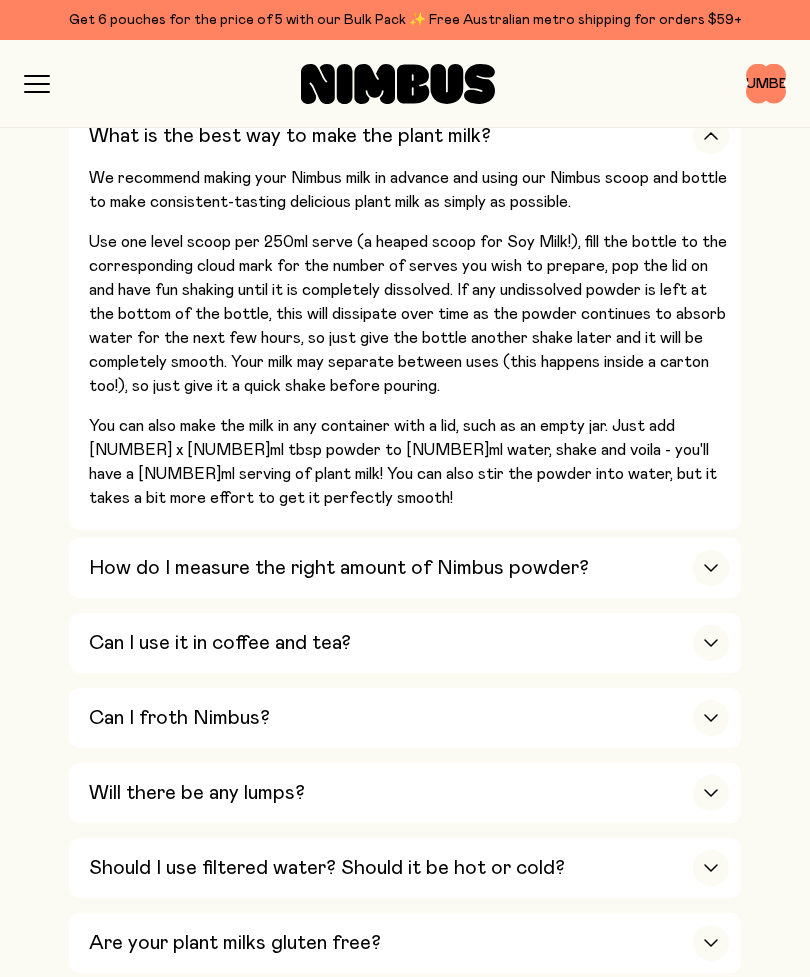 click on "How do I measure the right amount of Nimbus powder?" at bounding box center [339, 568] 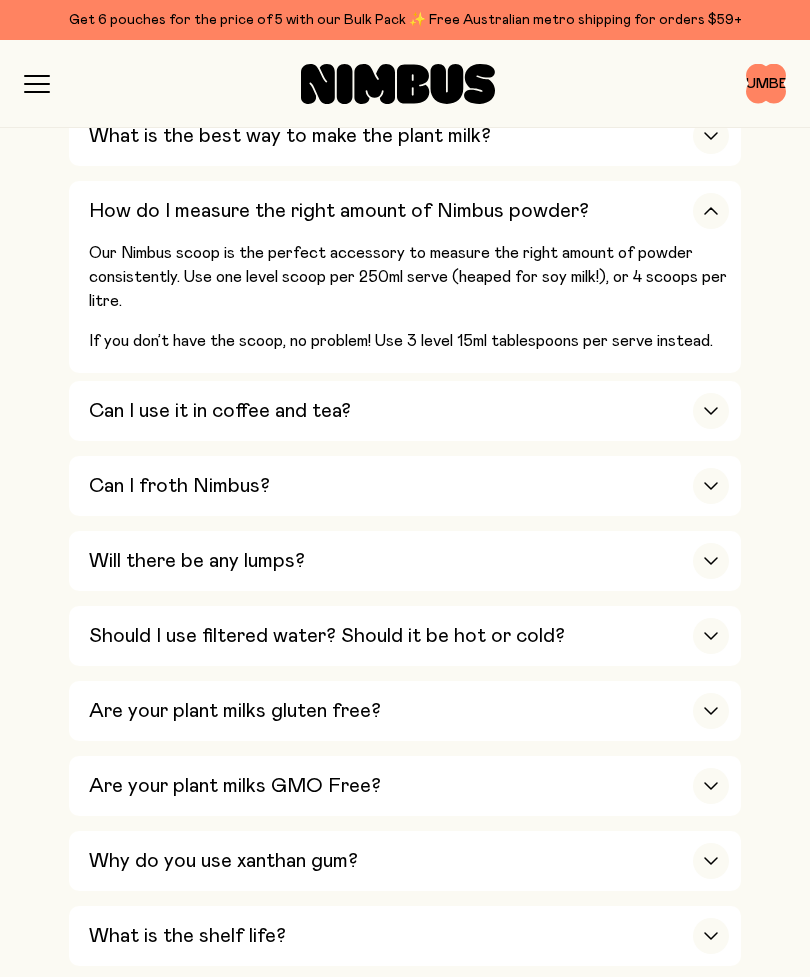 click on "Can I use it in coffee and tea?" at bounding box center (409, 411) 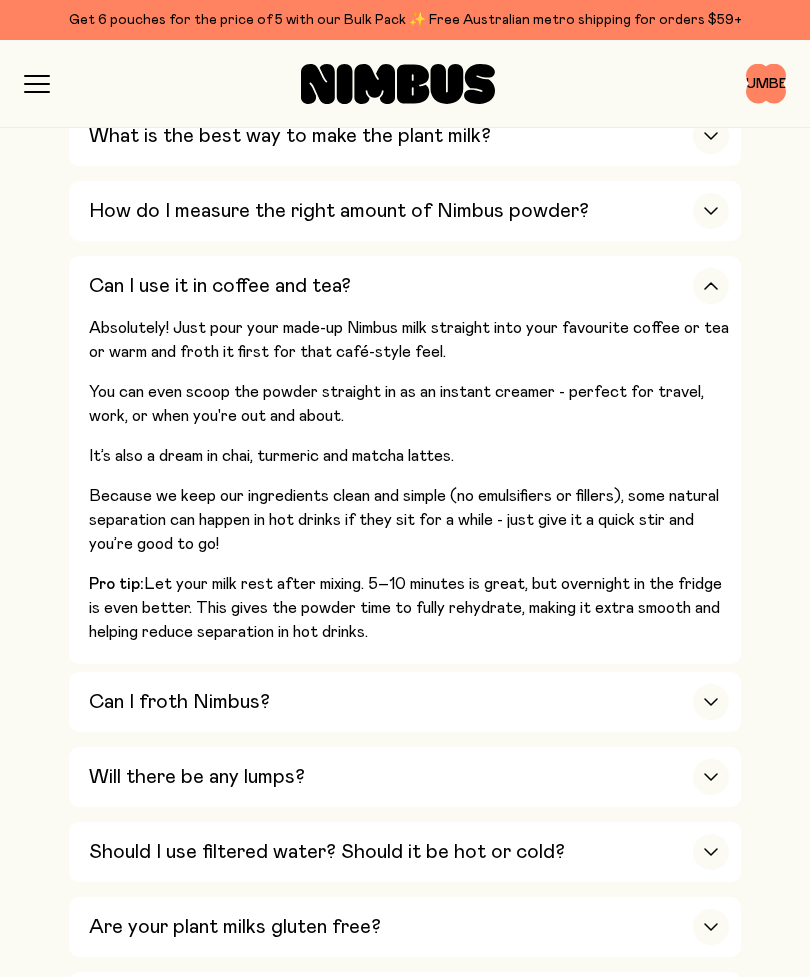 click on "Can I froth Nimbus?" at bounding box center (179, 702) 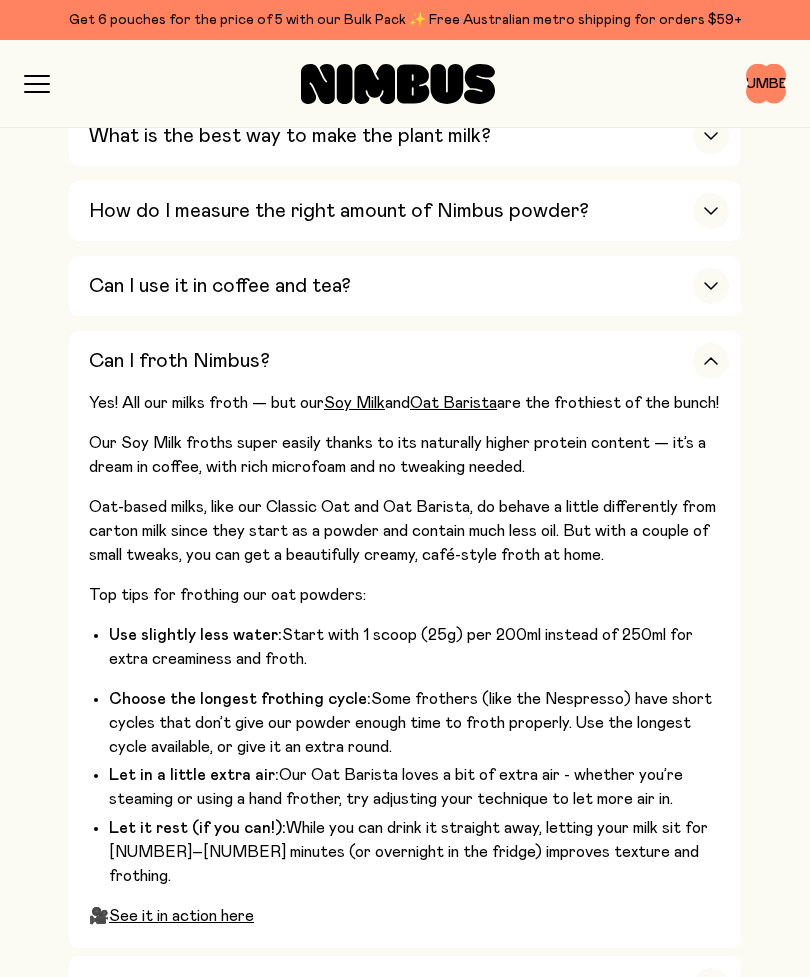 click on "See it in action here" at bounding box center (181, 916) 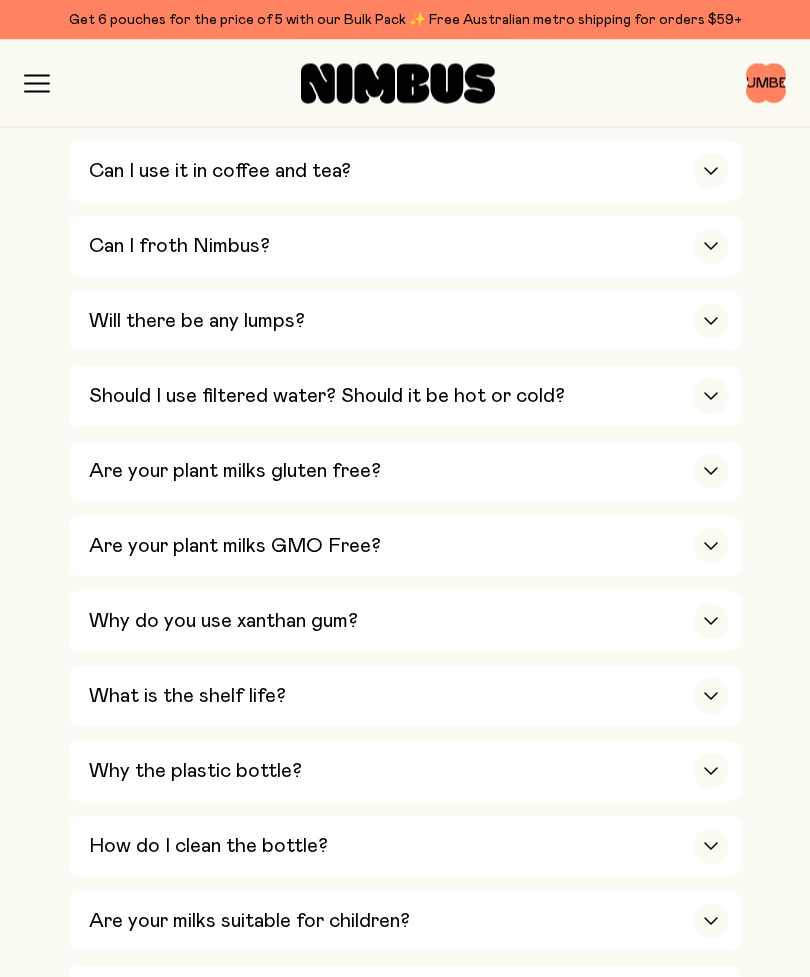 scroll, scrollTop: 1101, scrollLeft: 0, axis: vertical 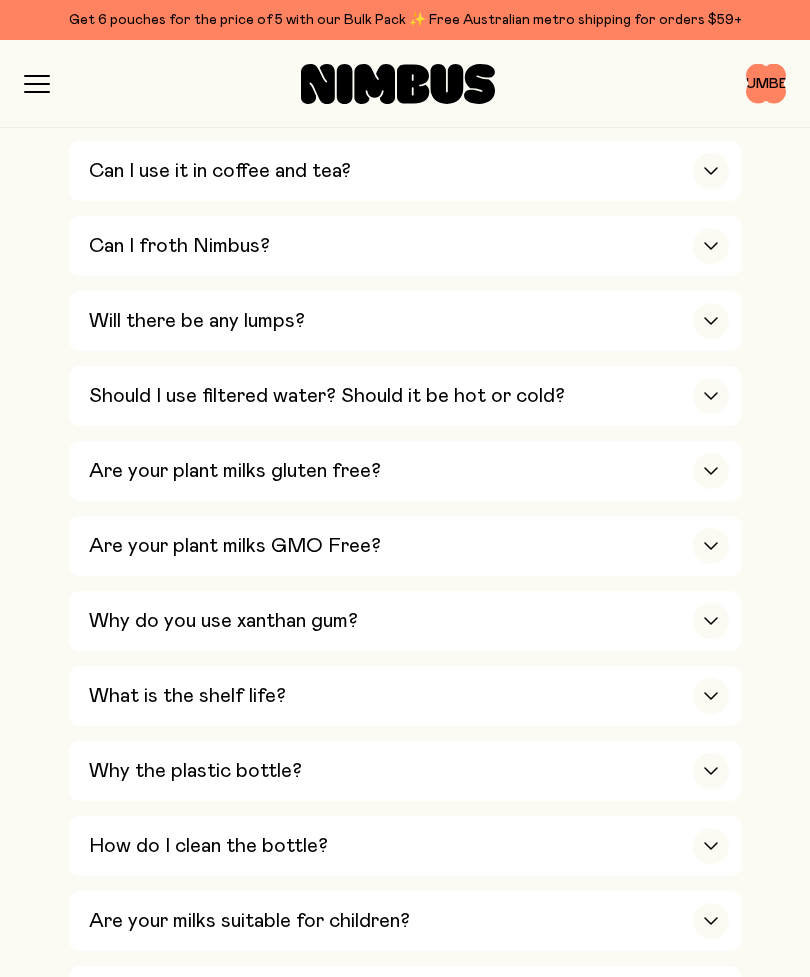 click on "Why do you use xanthan gum?" at bounding box center [223, 621] 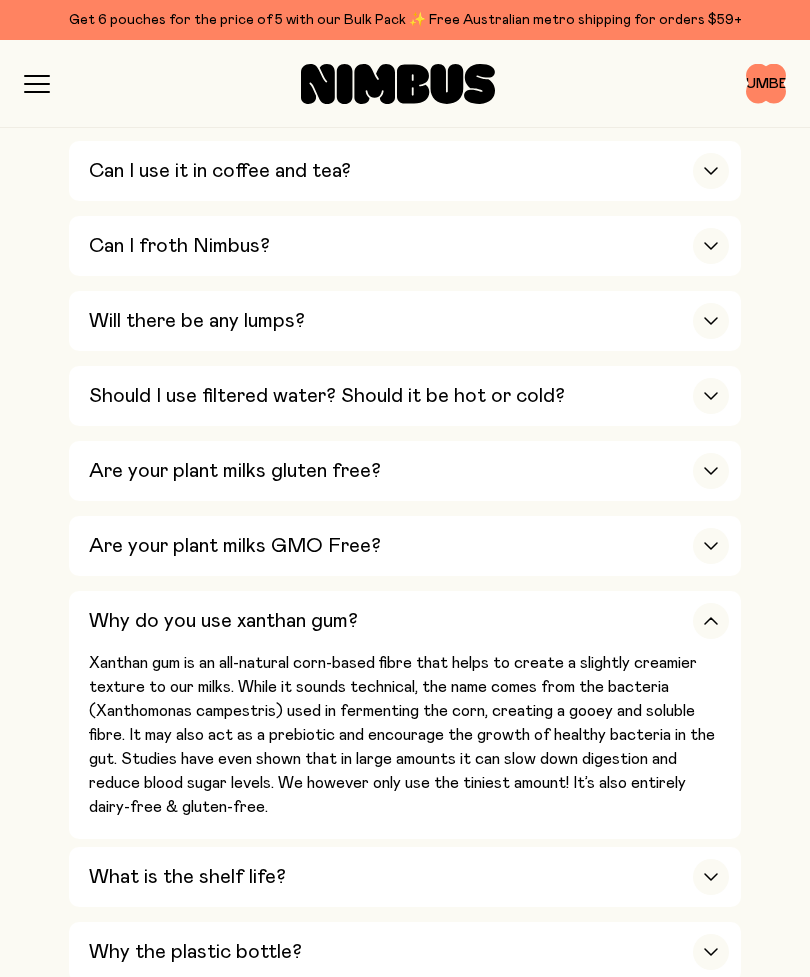 click on "What is the shelf life?" at bounding box center (187, 877) 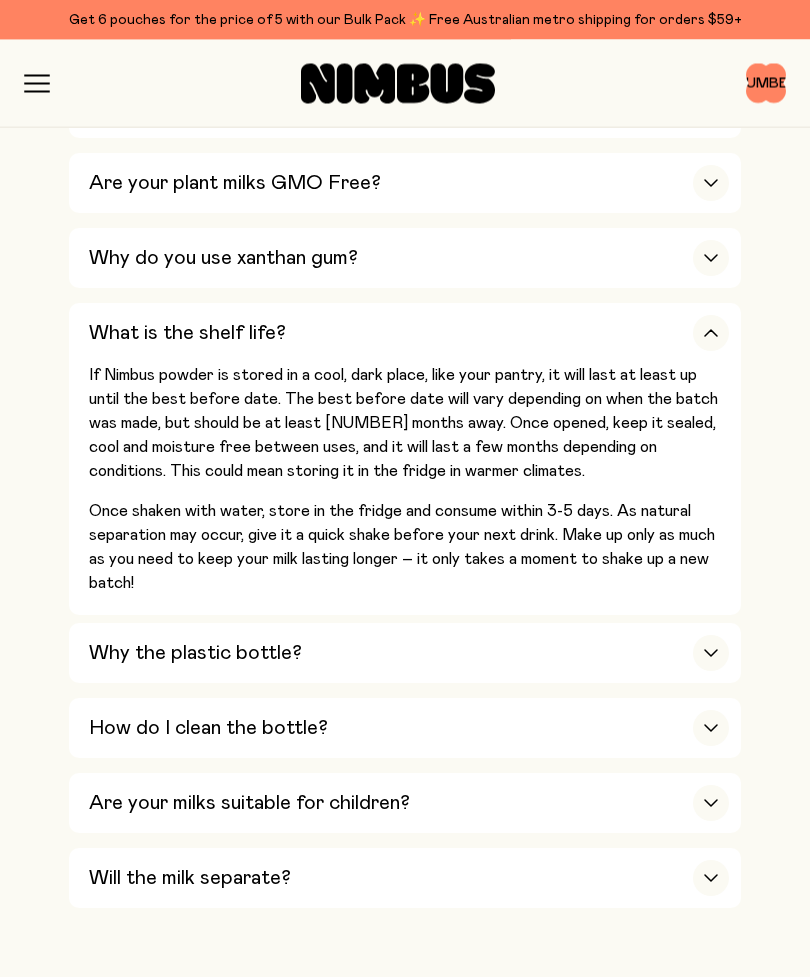 scroll, scrollTop: 1465, scrollLeft: 0, axis: vertical 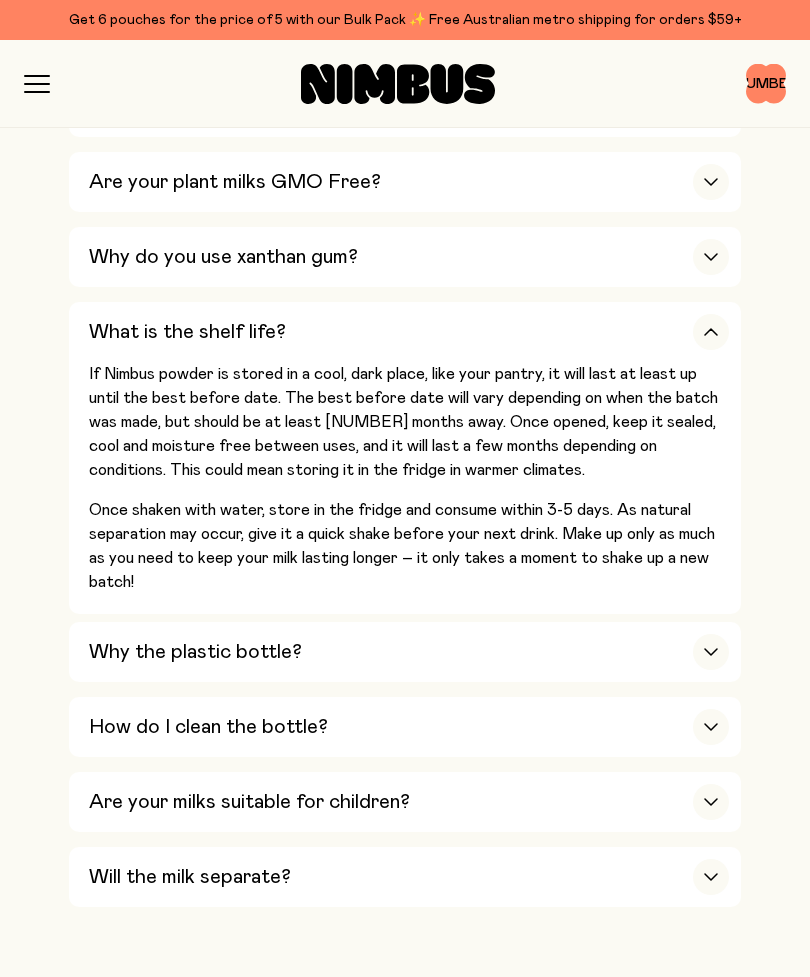 click on "How do I clean the bottle?" at bounding box center (208, 727) 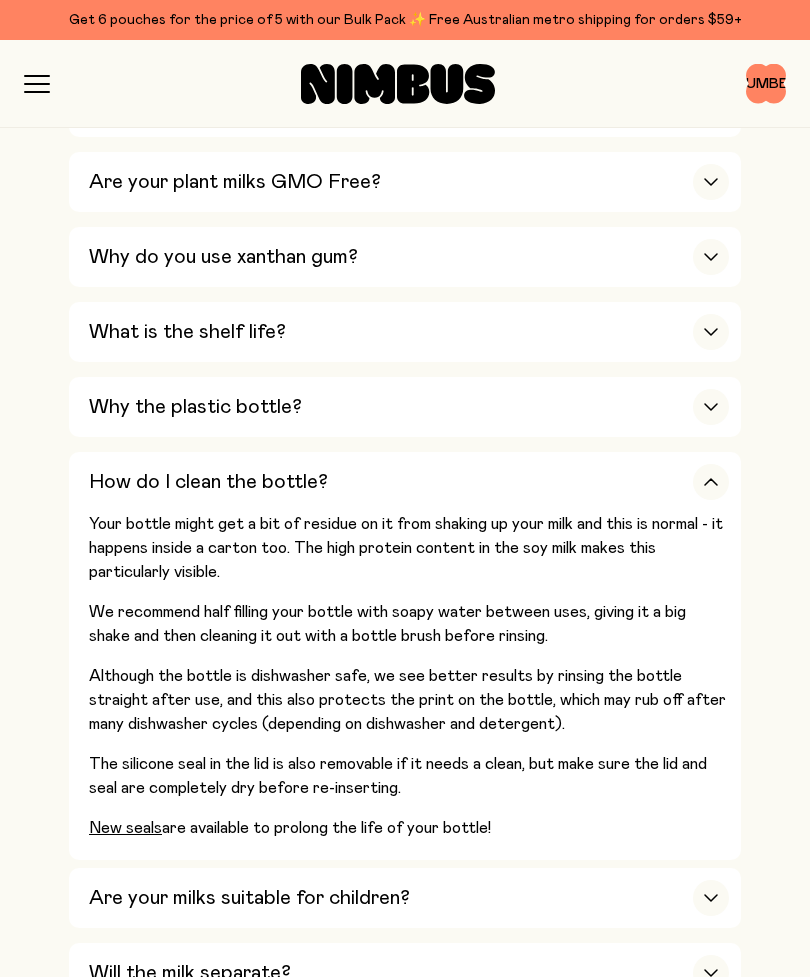 click on "Are your milks suitable for children?" at bounding box center (249, 898) 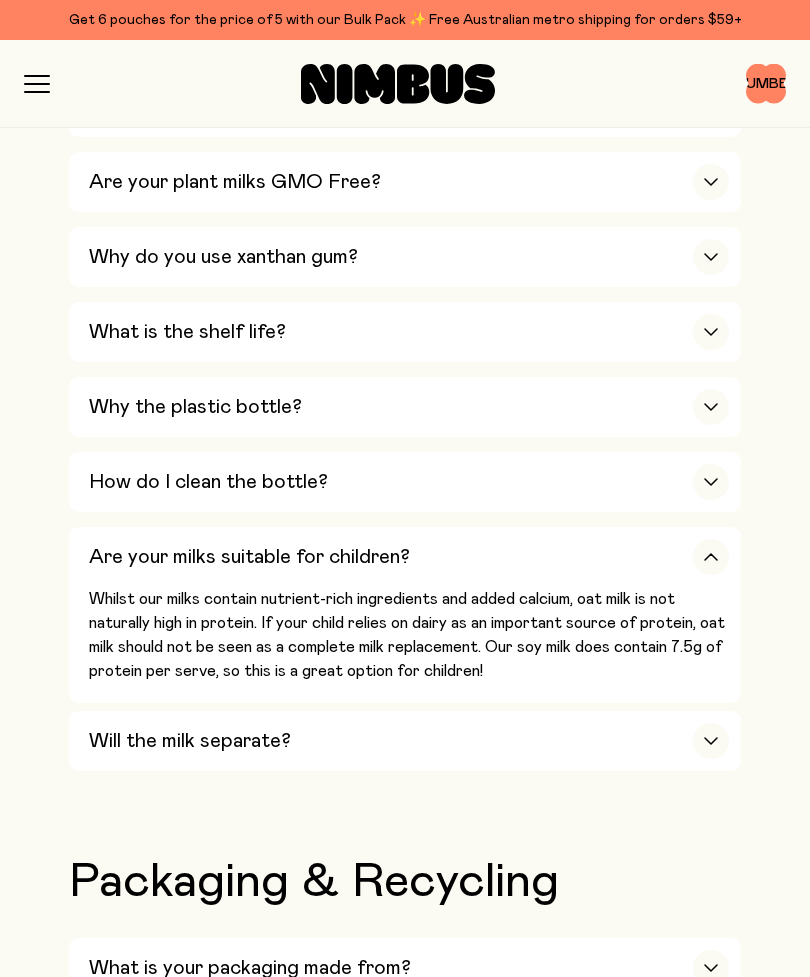 click on "Will the milk separate?" at bounding box center [190, 741] 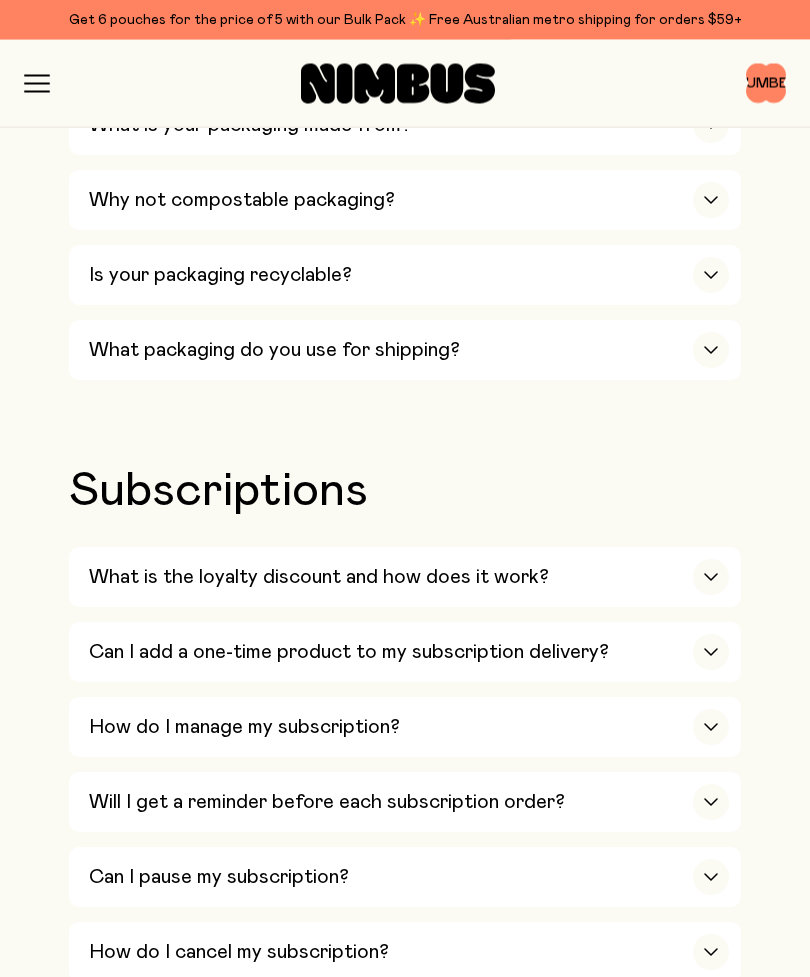 scroll, scrollTop: 2260, scrollLeft: 0, axis: vertical 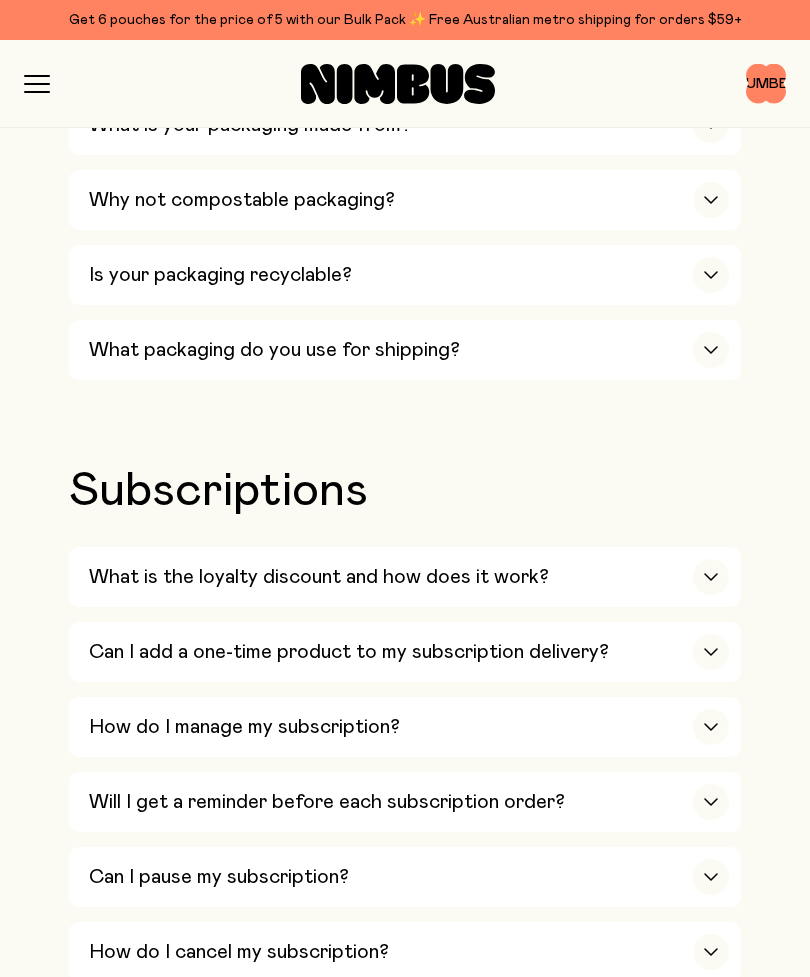 click on "What is the loyalty discount and how does it work?" at bounding box center [319, 577] 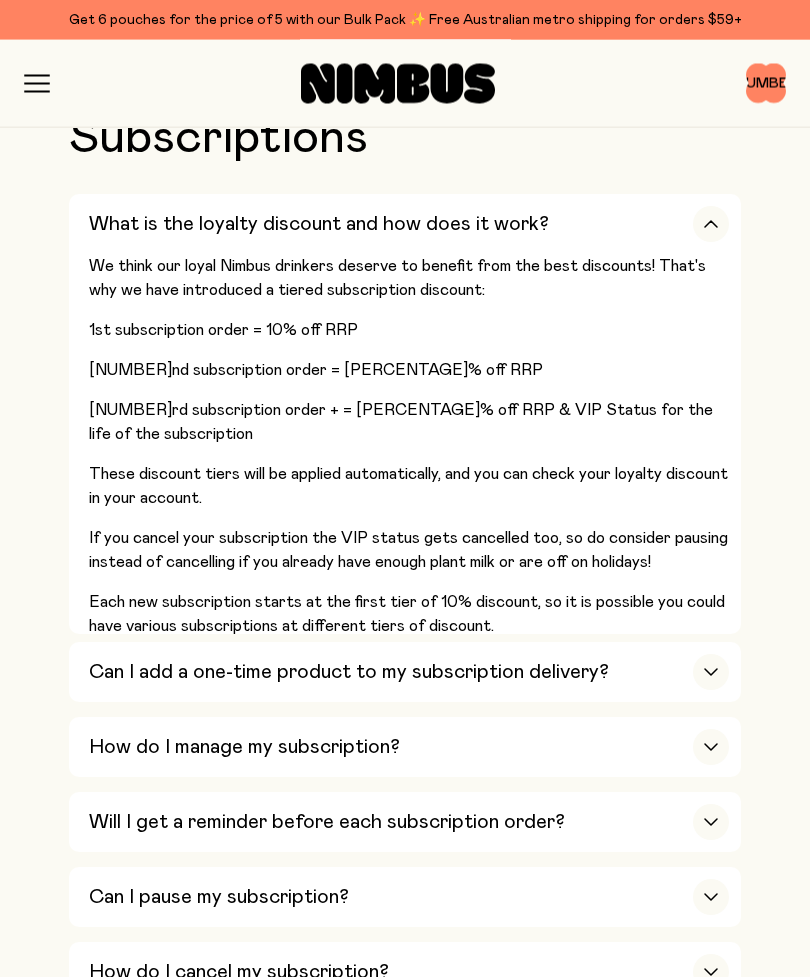 scroll, scrollTop: 2614, scrollLeft: 0, axis: vertical 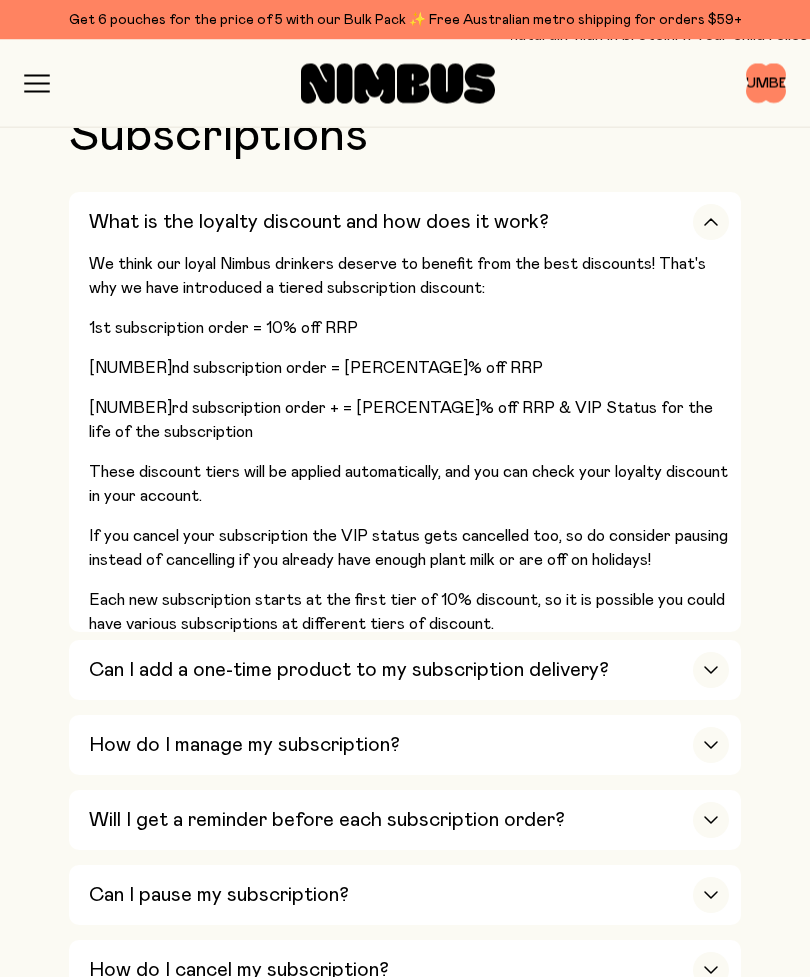 click on "Can I add a one-time product to my subscription delivery?" at bounding box center [349, 671] 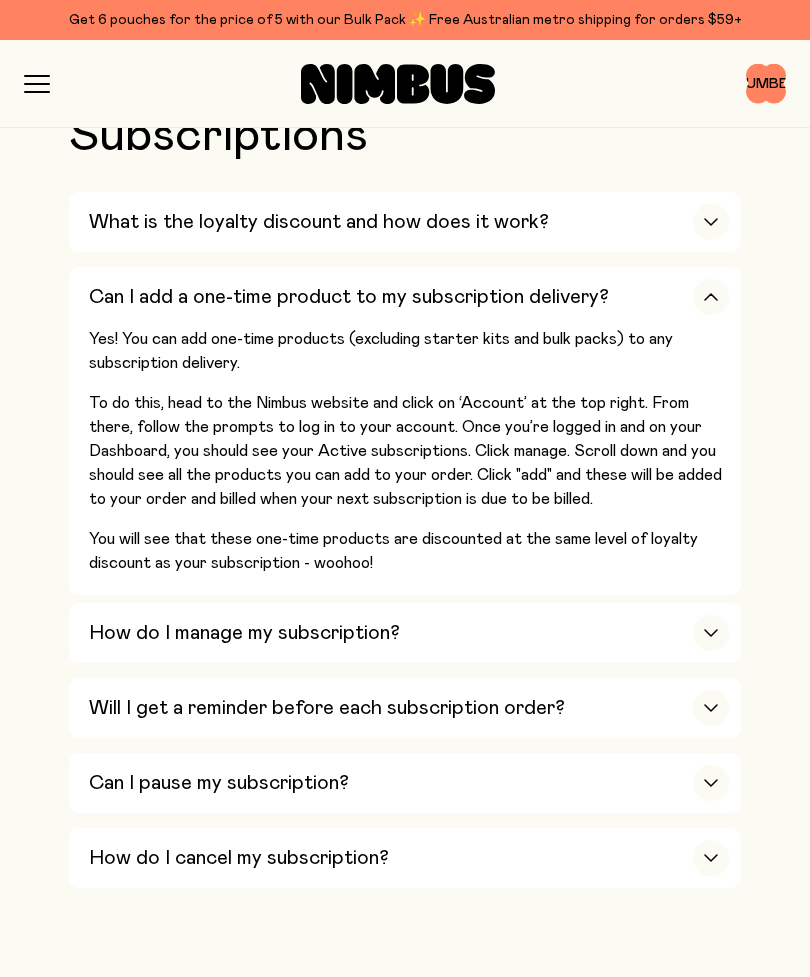 click on "How do I manage my subscription?" at bounding box center [244, 633] 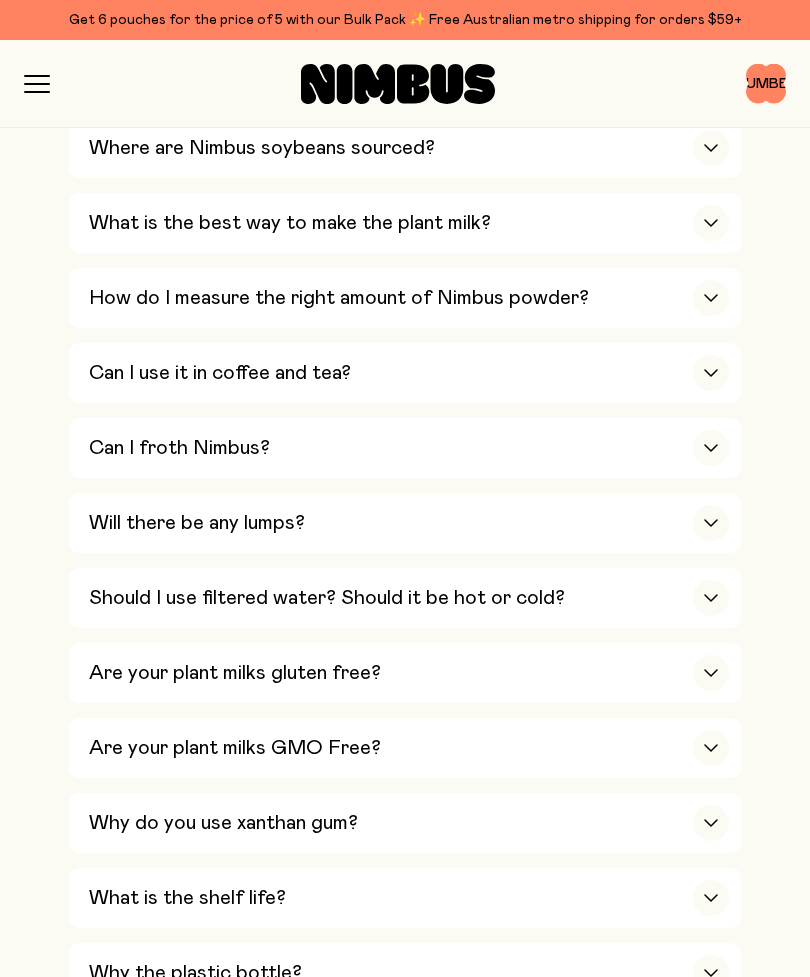 scroll, scrollTop: 915, scrollLeft: 0, axis: vertical 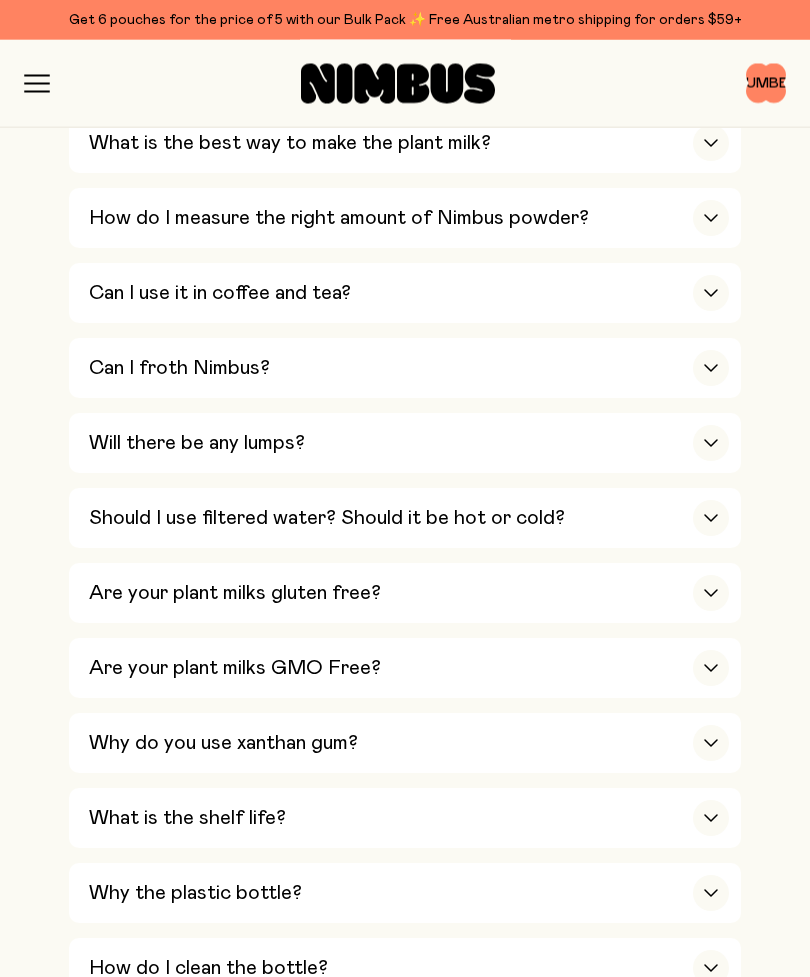 click on "Should I use filtered water? Should it be hot or cold?" at bounding box center [327, 519] 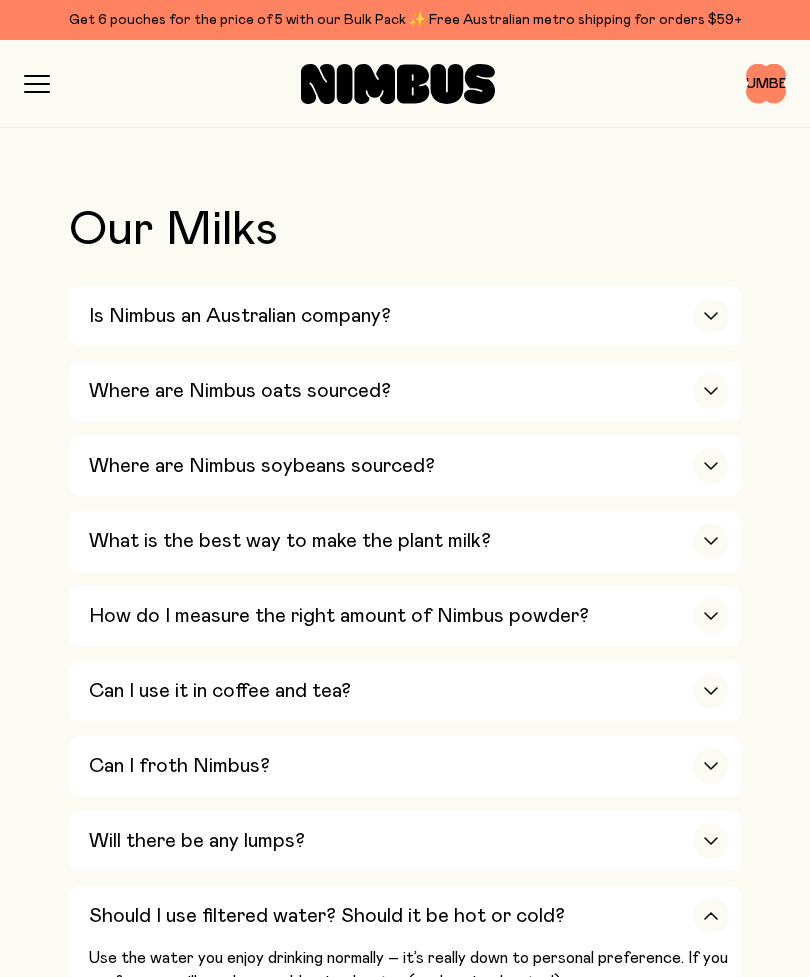 scroll, scrollTop: 570, scrollLeft: 0, axis: vertical 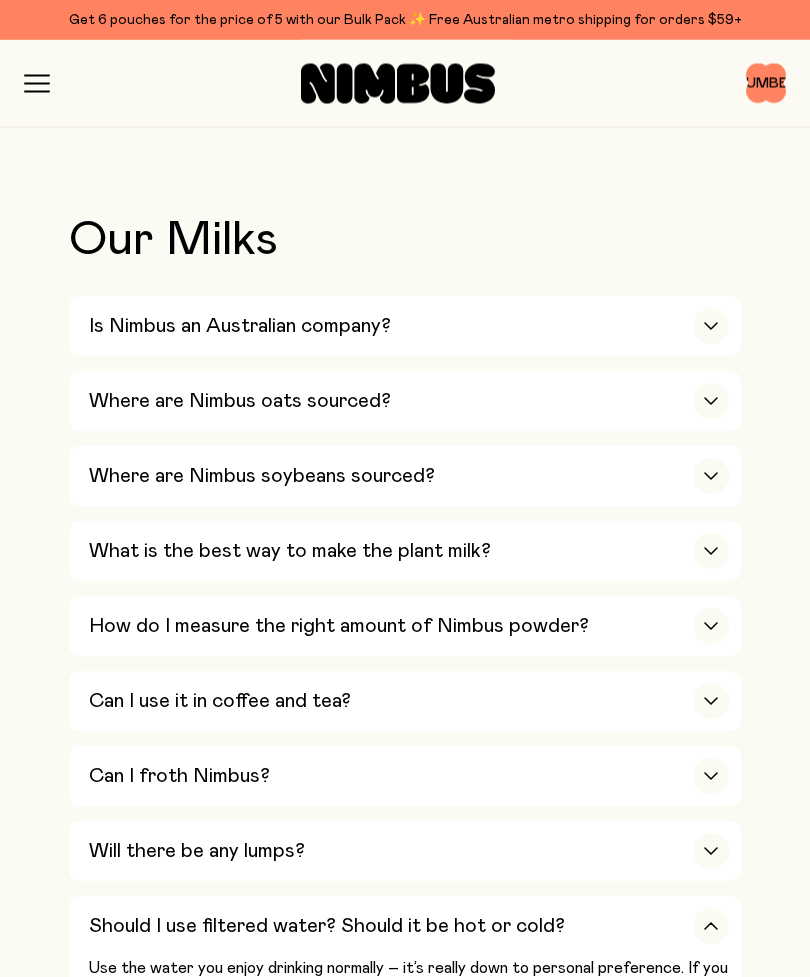 click on "How do I measure the right amount of Nimbus powder?" at bounding box center [339, 627] 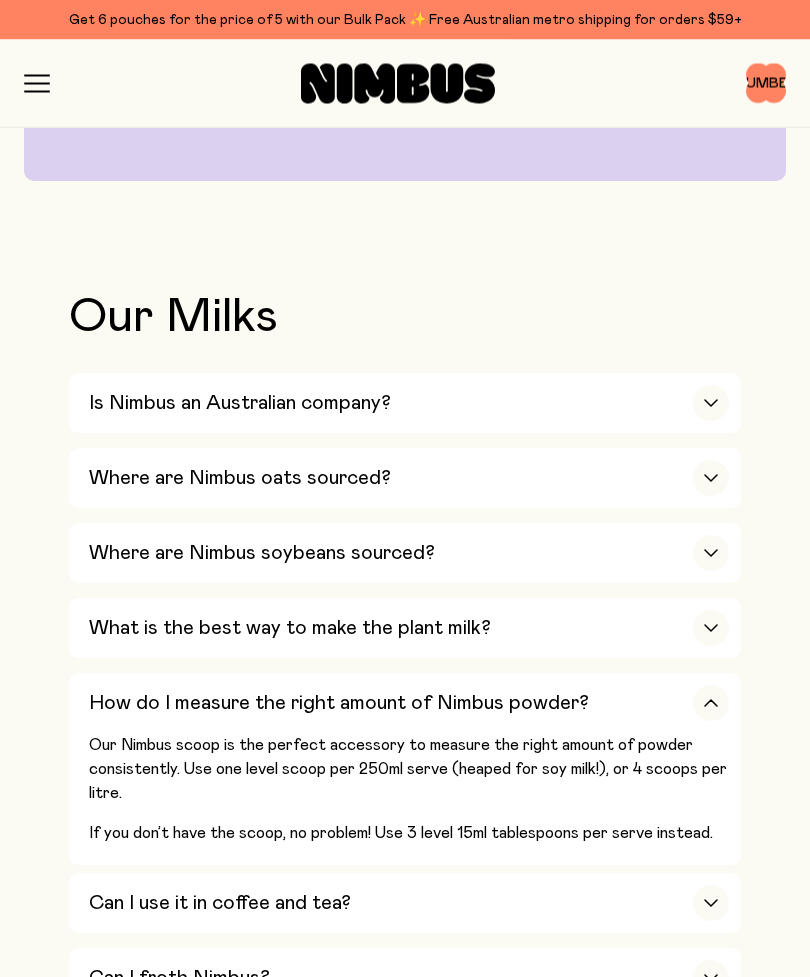 scroll, scrollTop: 490, scrollLeft: 0, axis: vertical 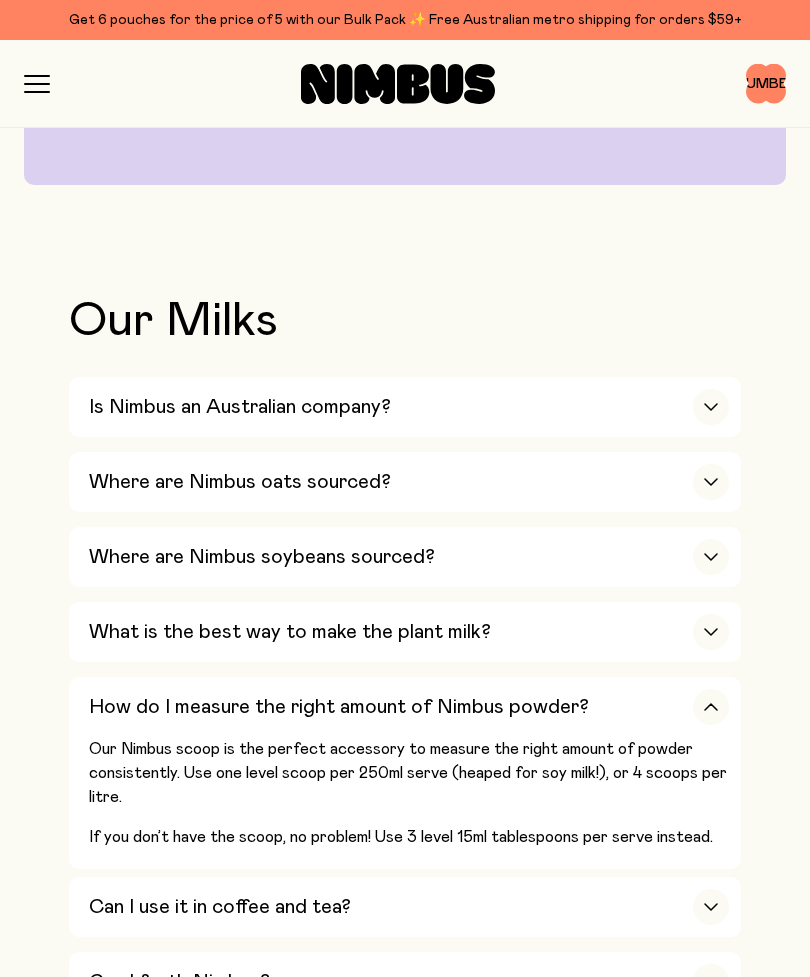 click on "What is the best way to make the plant milk?" at bounding box center [290, 632] 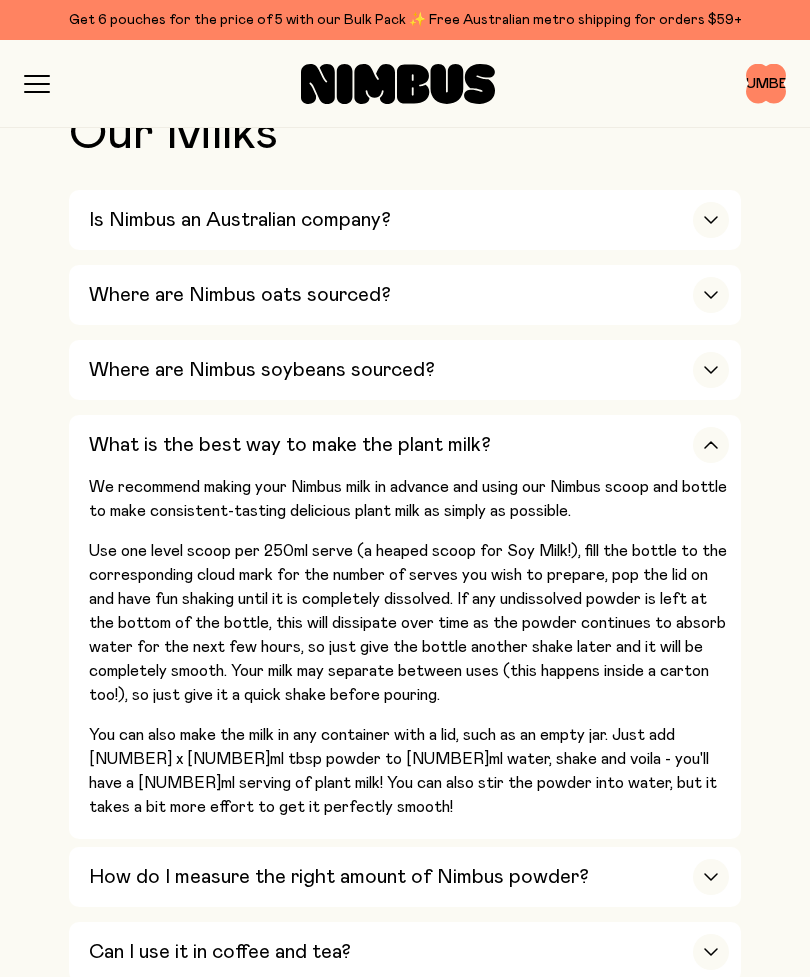 scroll, scrollTop: 674, scrollLeft: 0, axis: vertical 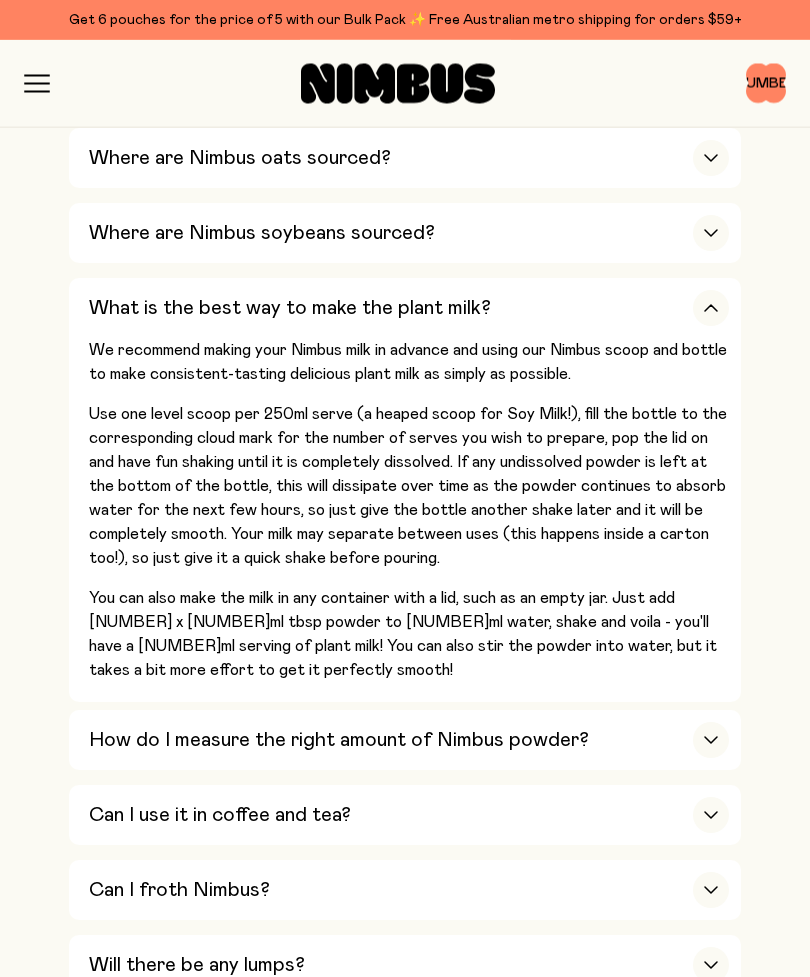 click on "How do I measure the right amount of Nimbus powder?" at bounding box center (339, 741) 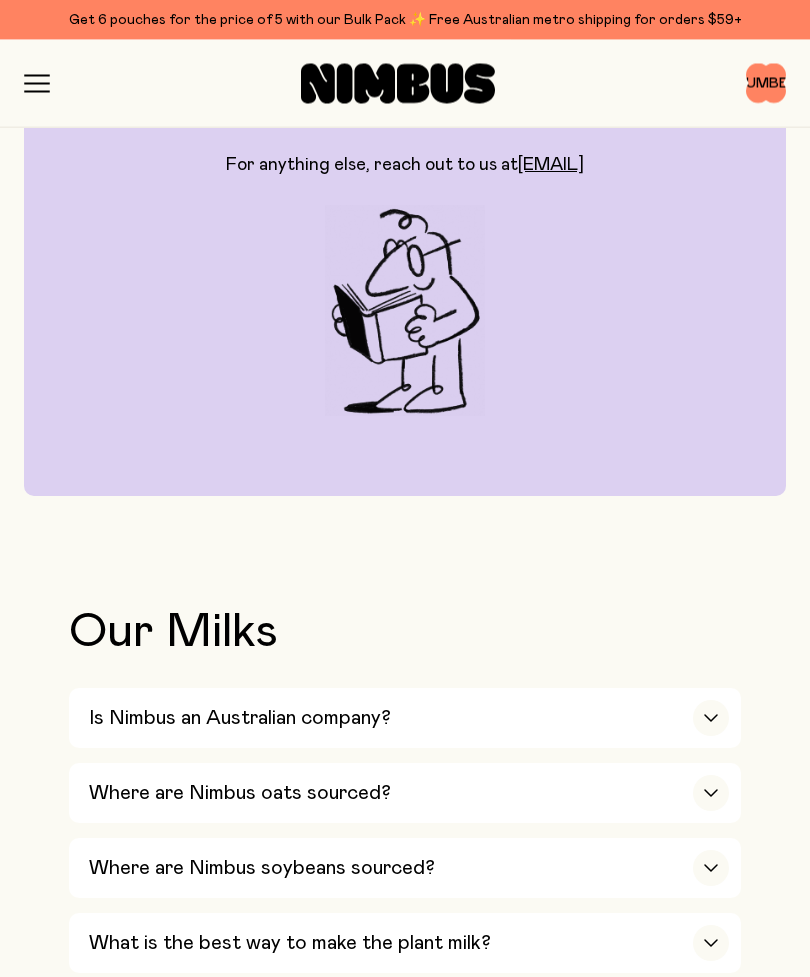 scroll, scrollTop: 0, scrollLeft: 0, axis: both 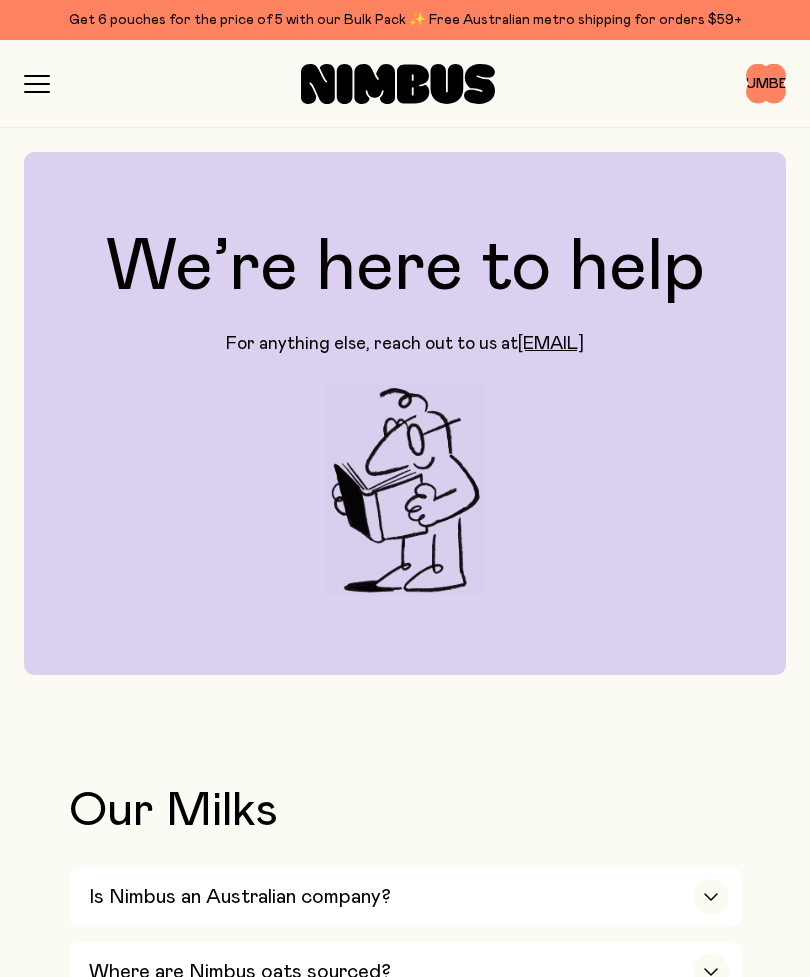 click 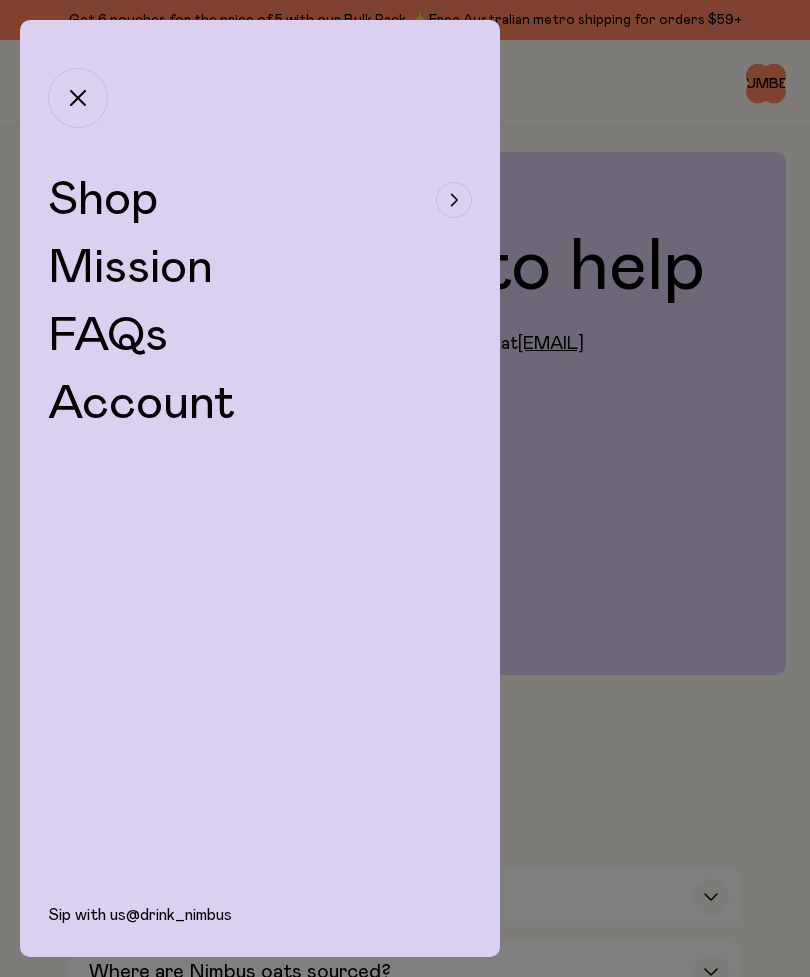 click on "Mission" at bounding box center [130, 268] 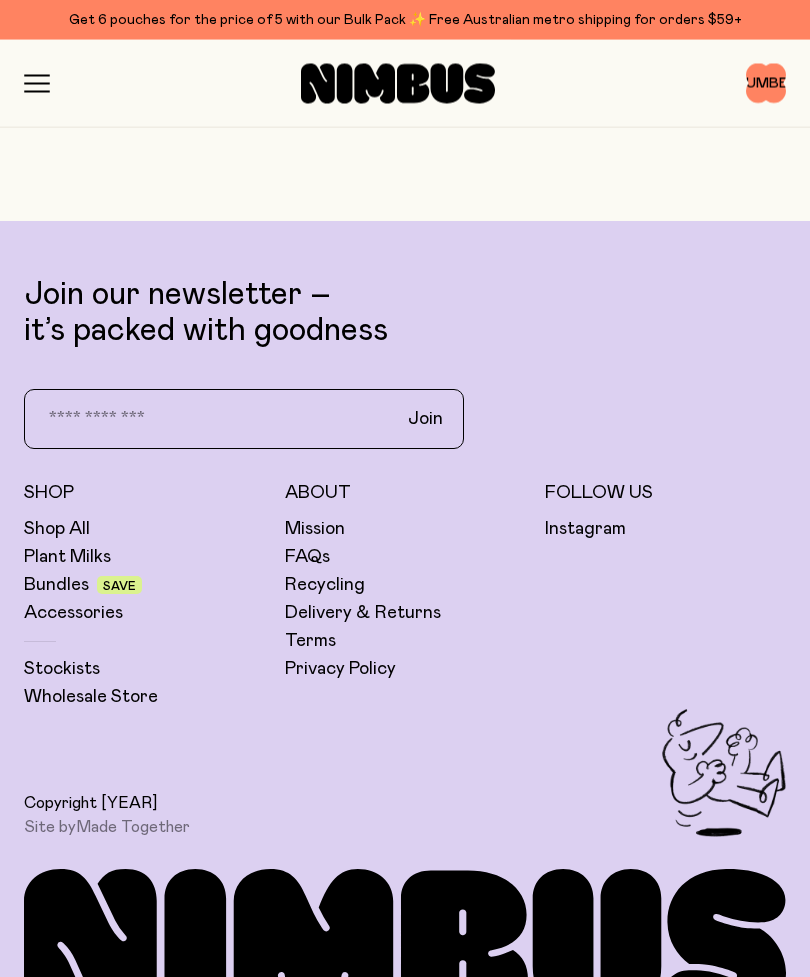 scroll, scrollTop: 5243, scrollLeft: 0, axis: vertical 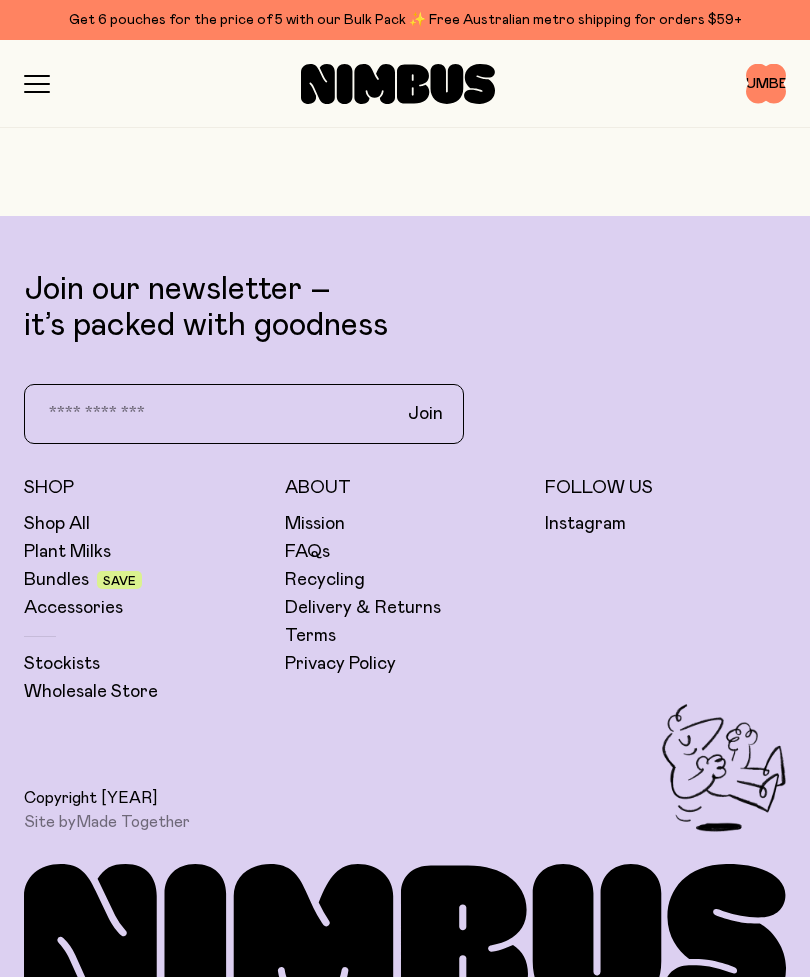 click at bounding box center (204, 414) 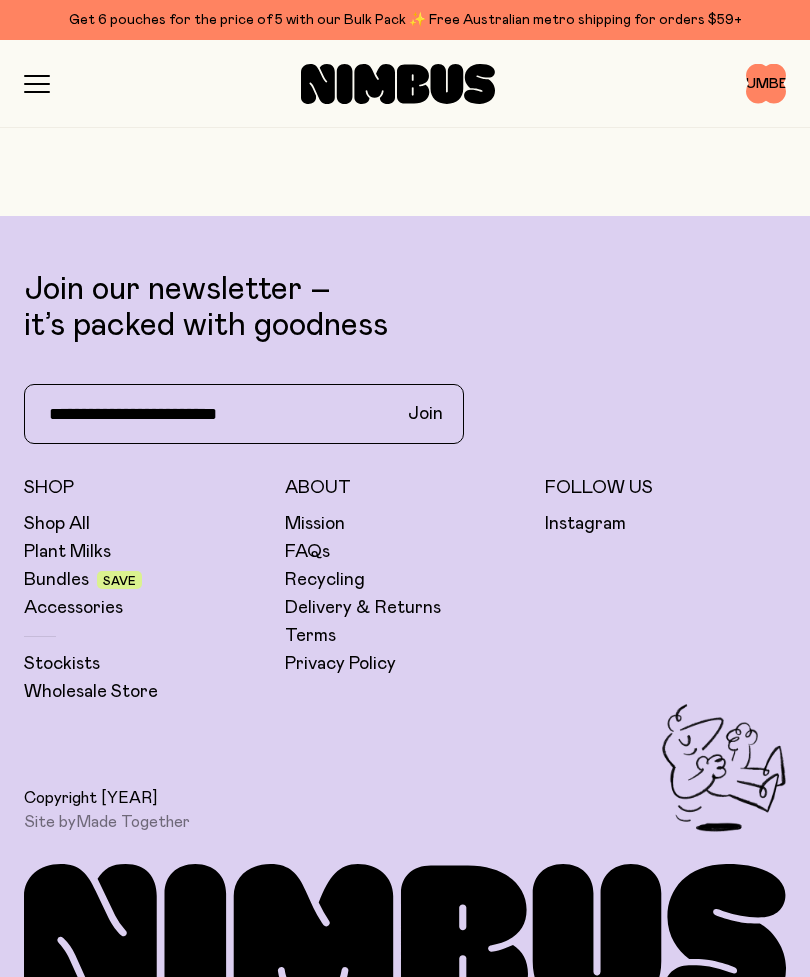 click on "Join" at bounding box center [425, 414] 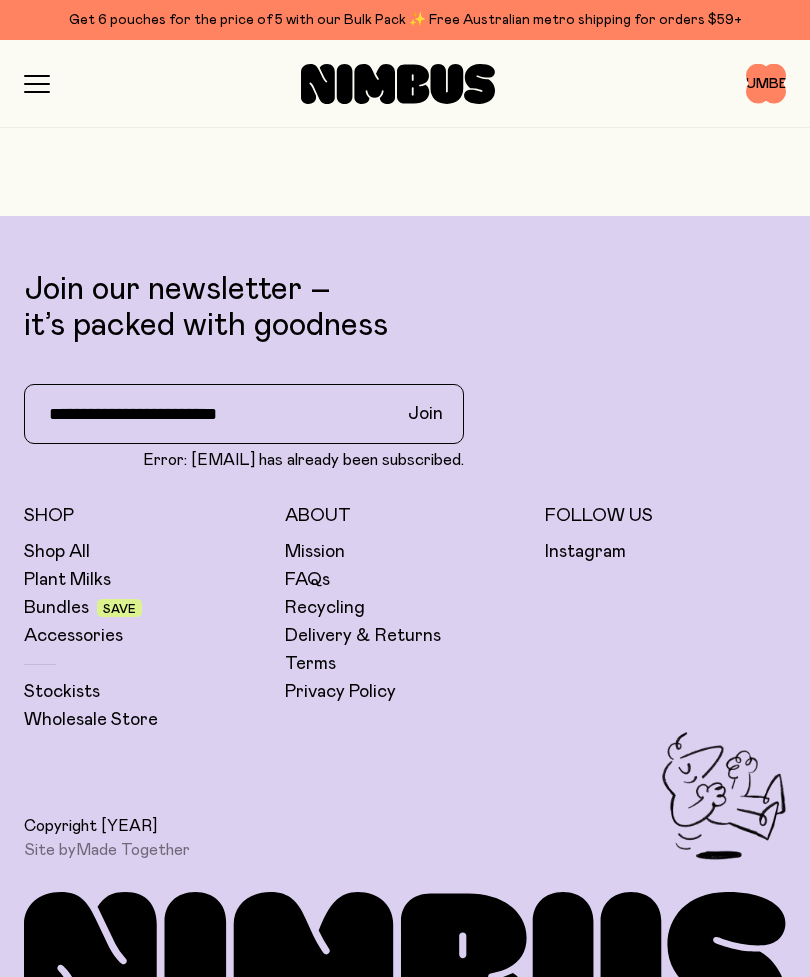 click on "Plant Milks" at bounding box center (67, 580) 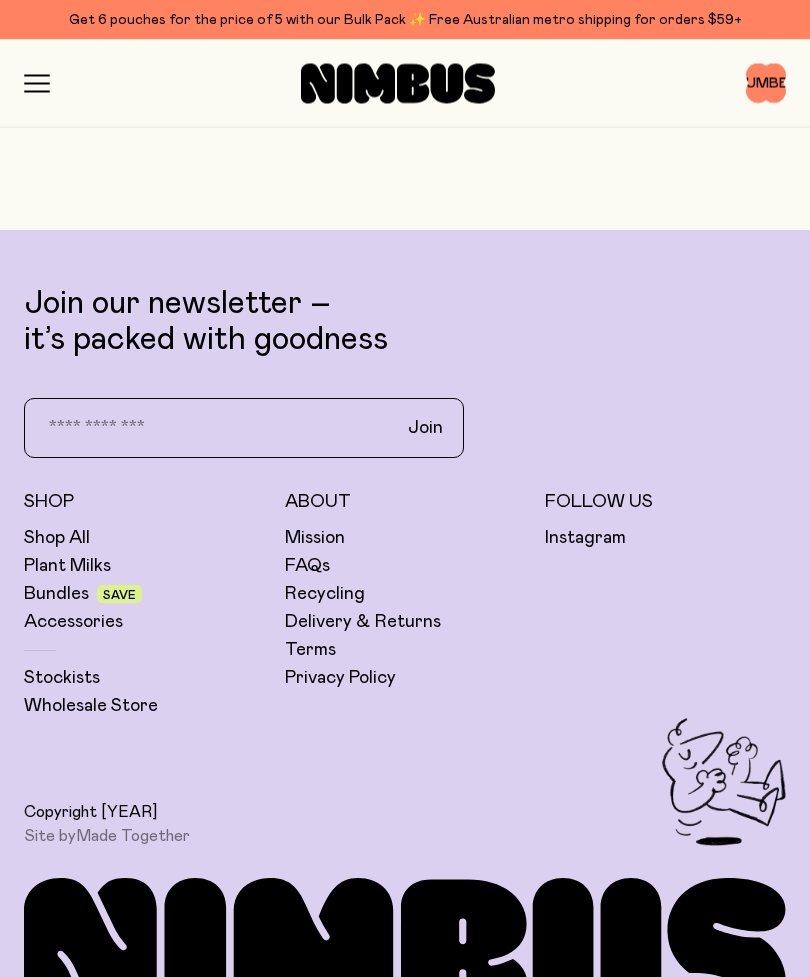 scroll, scrollTop: 2493, scrollLeft: 0, axis: vertical 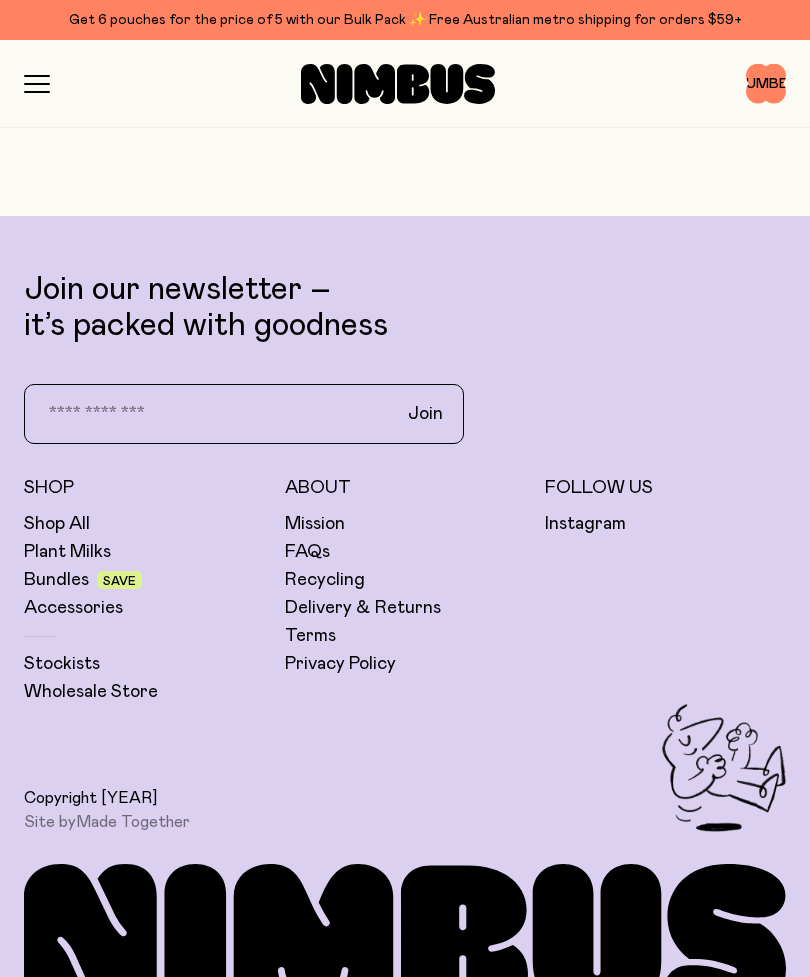 click on "Plant Milks" at bounding box center (67, 552) 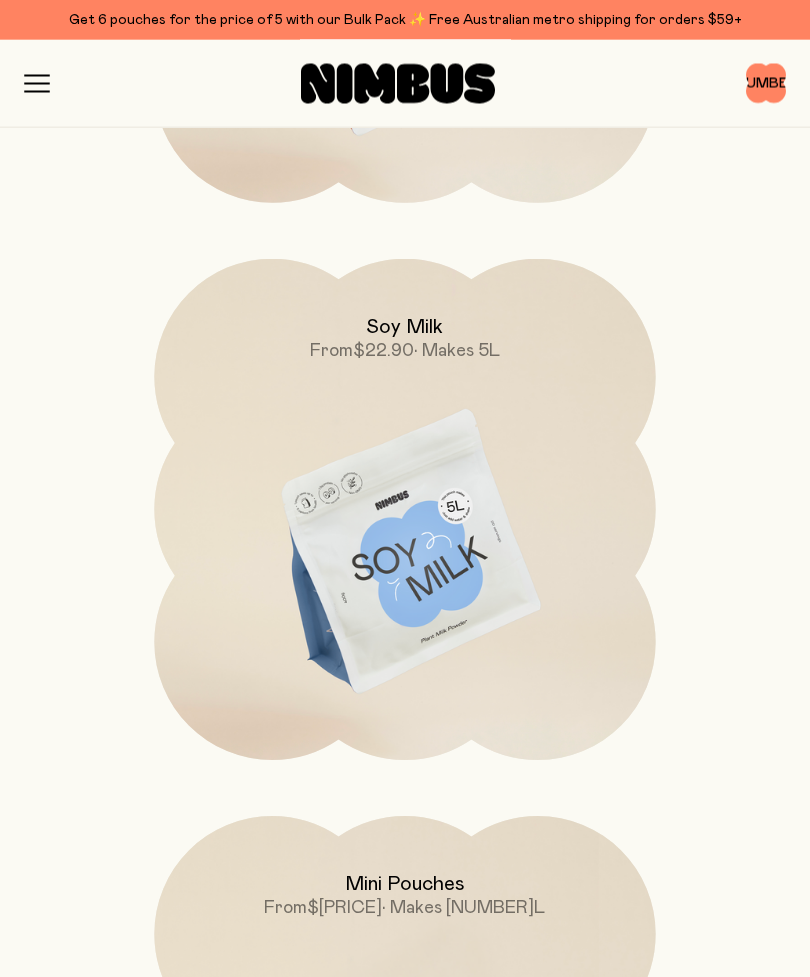 scroll, scrollTop: 1363, scrollLeft: 0, axis: vertical 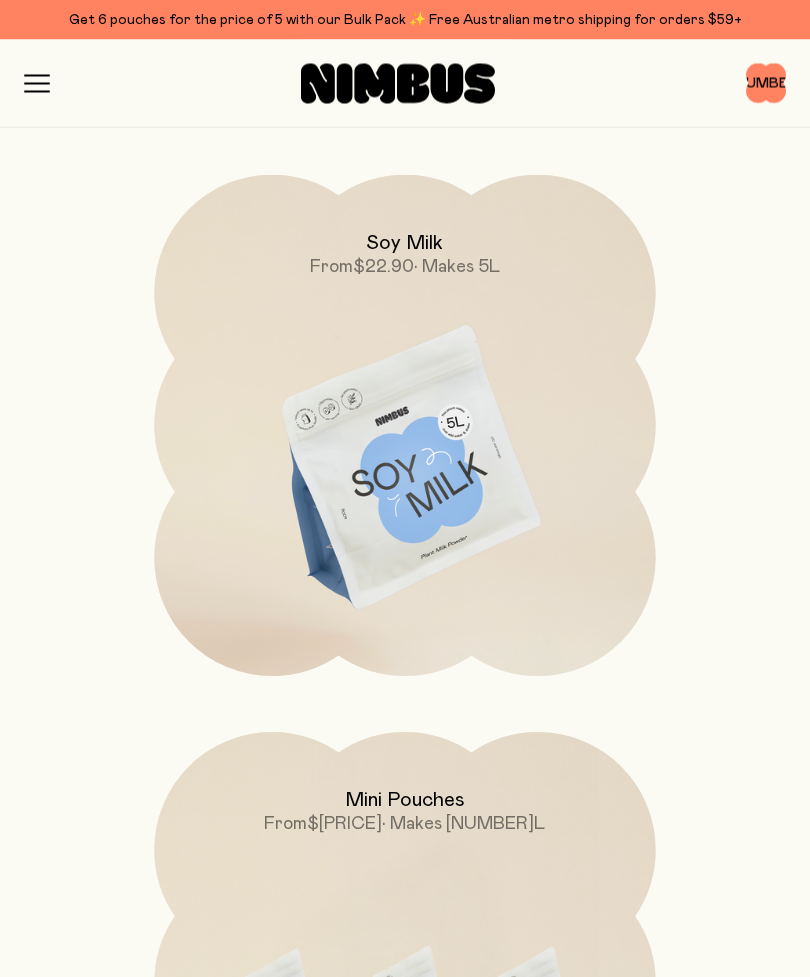 click at bounding box center [404, 470] 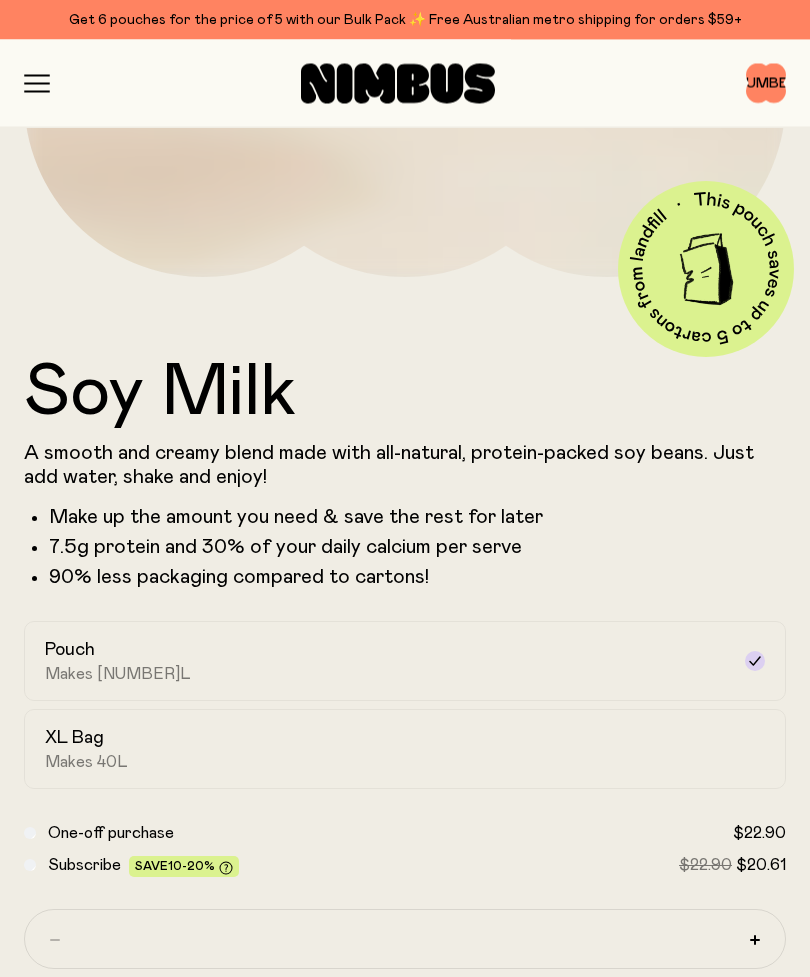 scroll, scrollTop: 635, scrollLeft: 0, axis: vertical 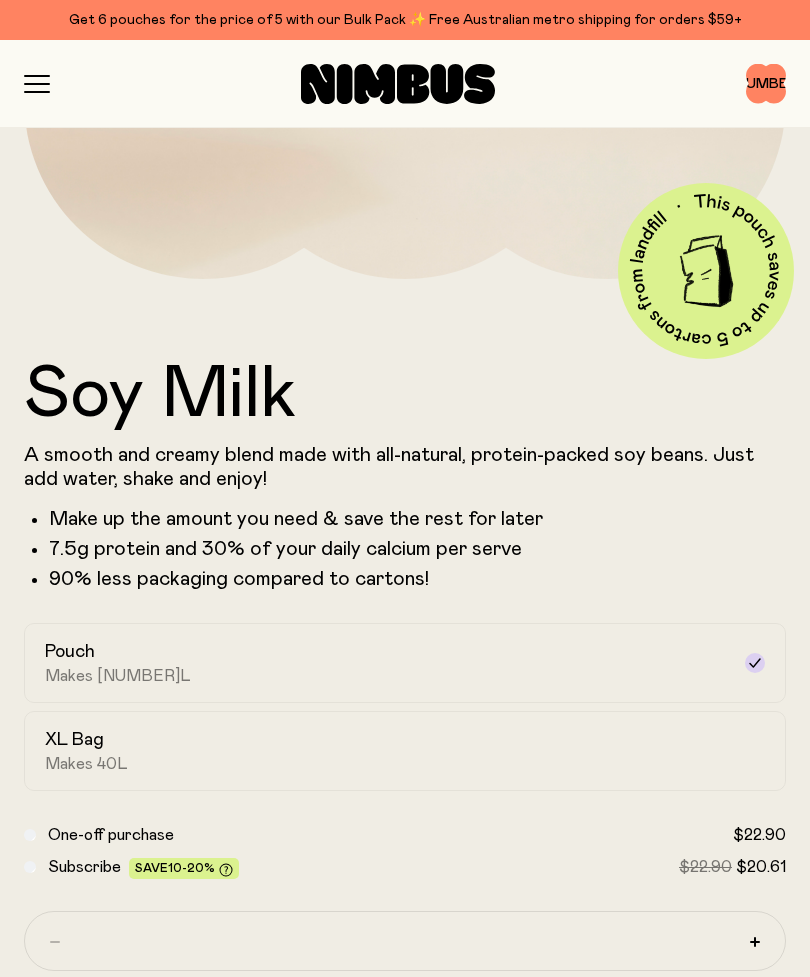 click on "XL Bag Makes [NUMBER]L" at bounding box center (387, 751) 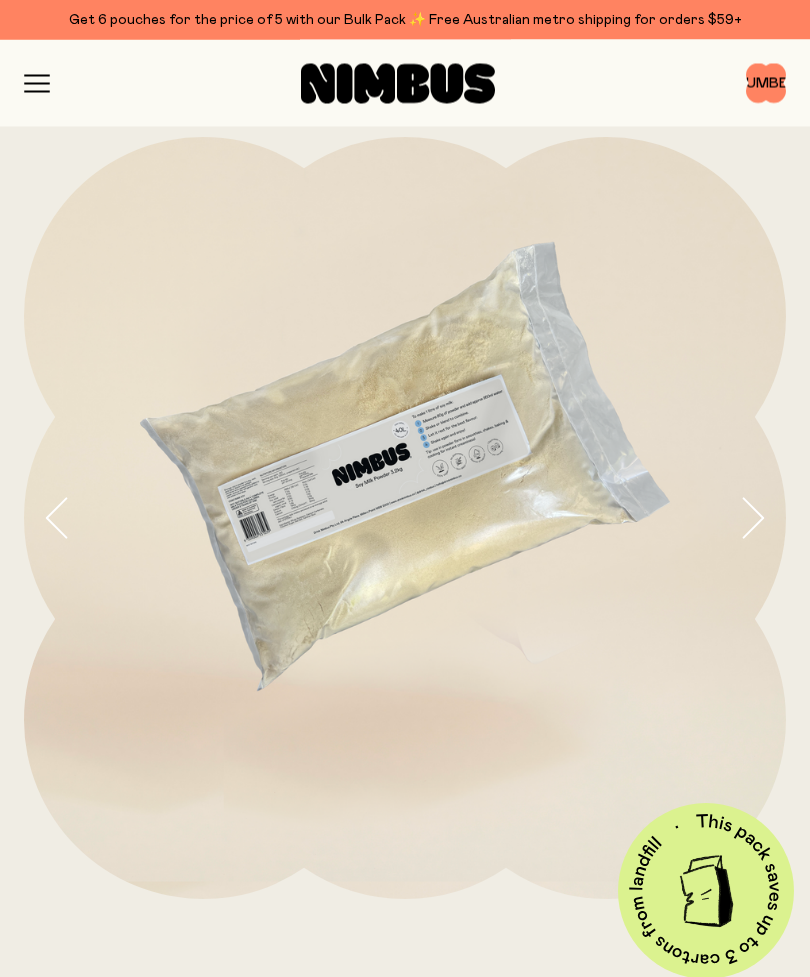 scroll, scrollTop: 16, scrollLeft: 0, axis: vertical 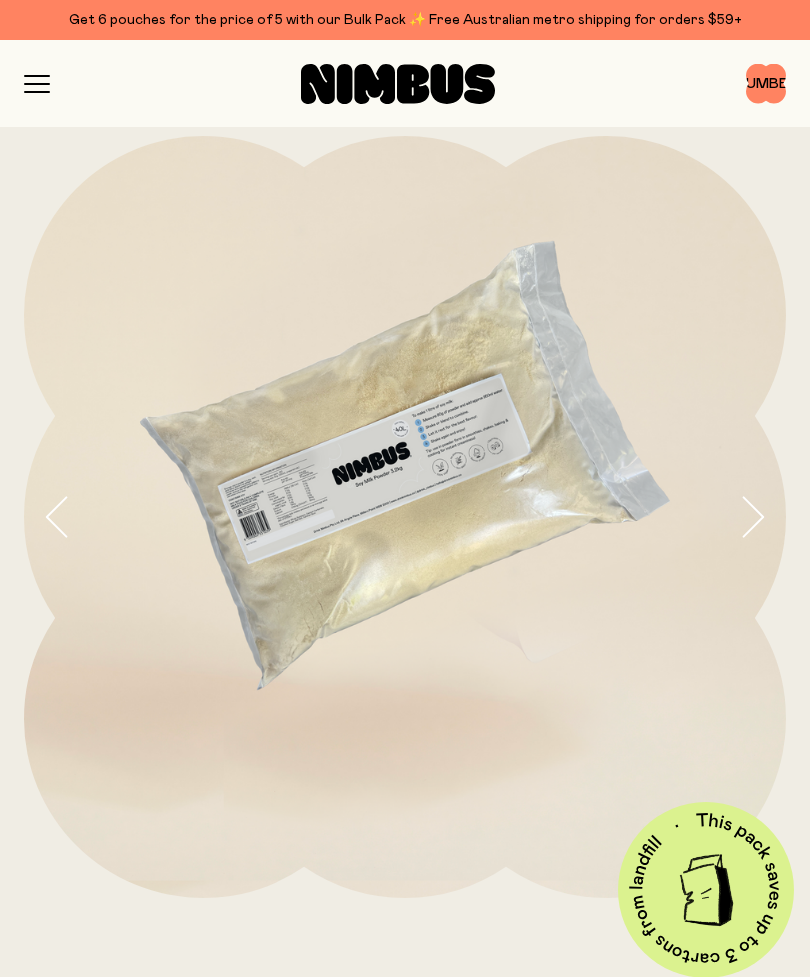 click 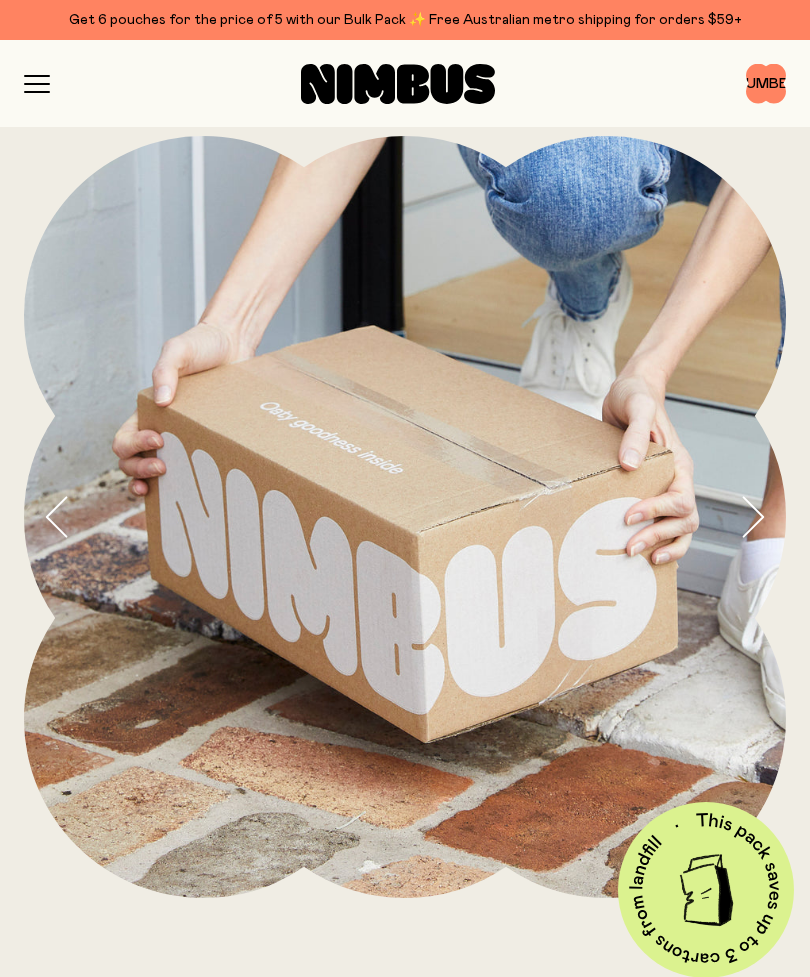 click 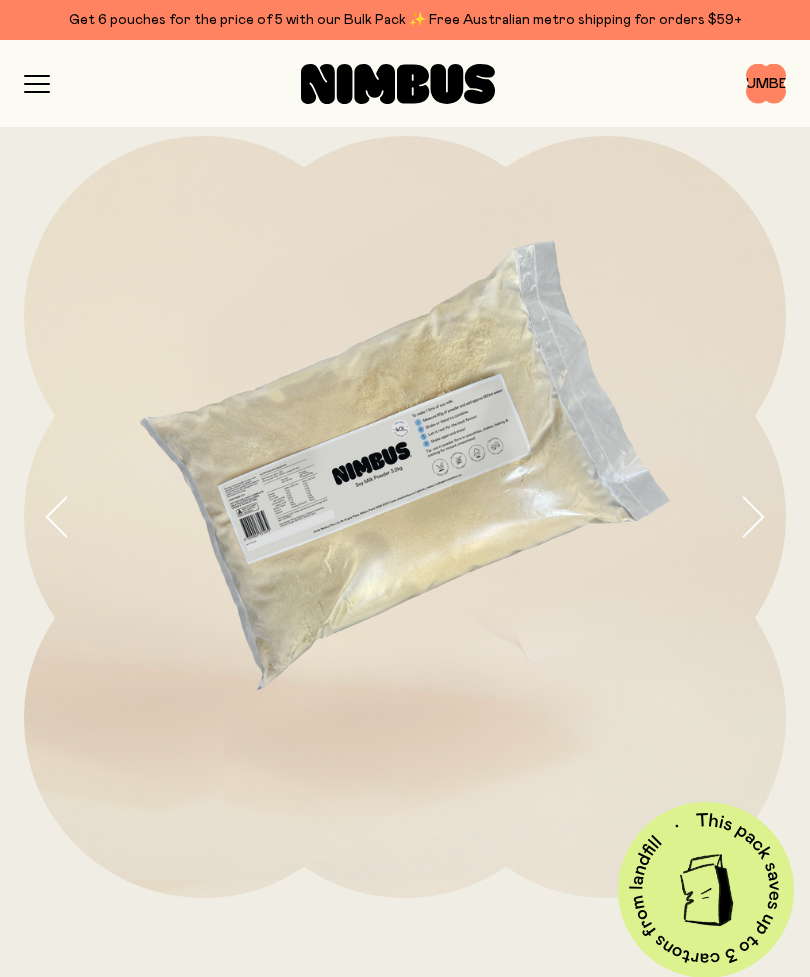 click 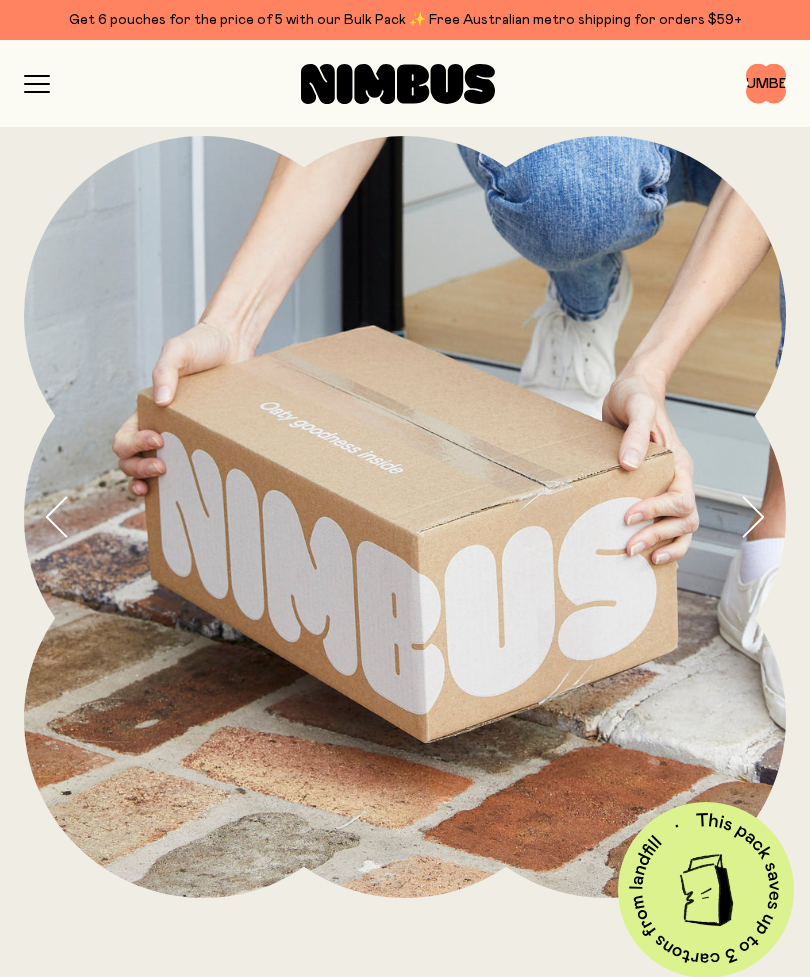 click 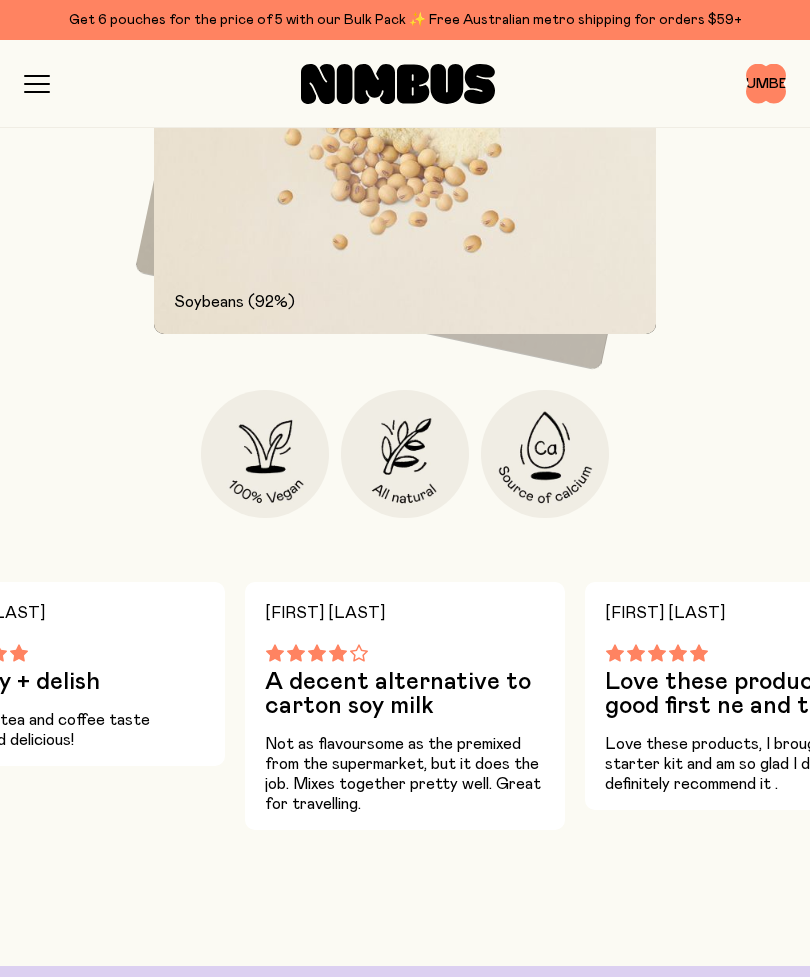 scroll, scrollTop: 2337, scrollLeft: 0, axis: vertical 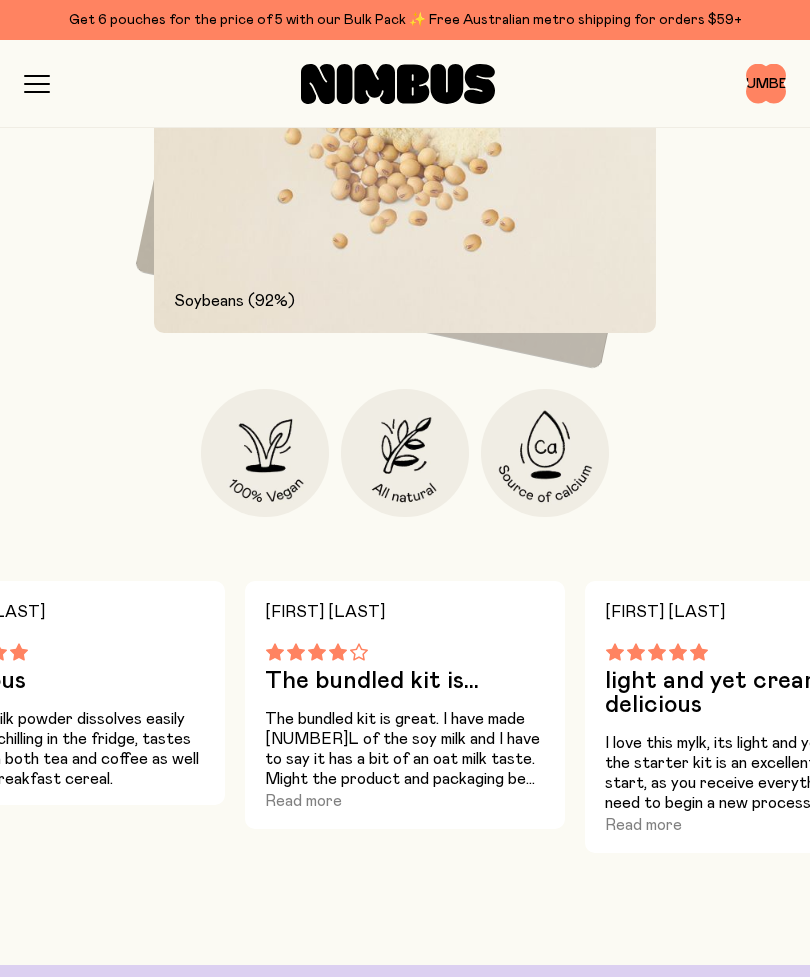 click on "Read more" at bounding box center [303, 801] 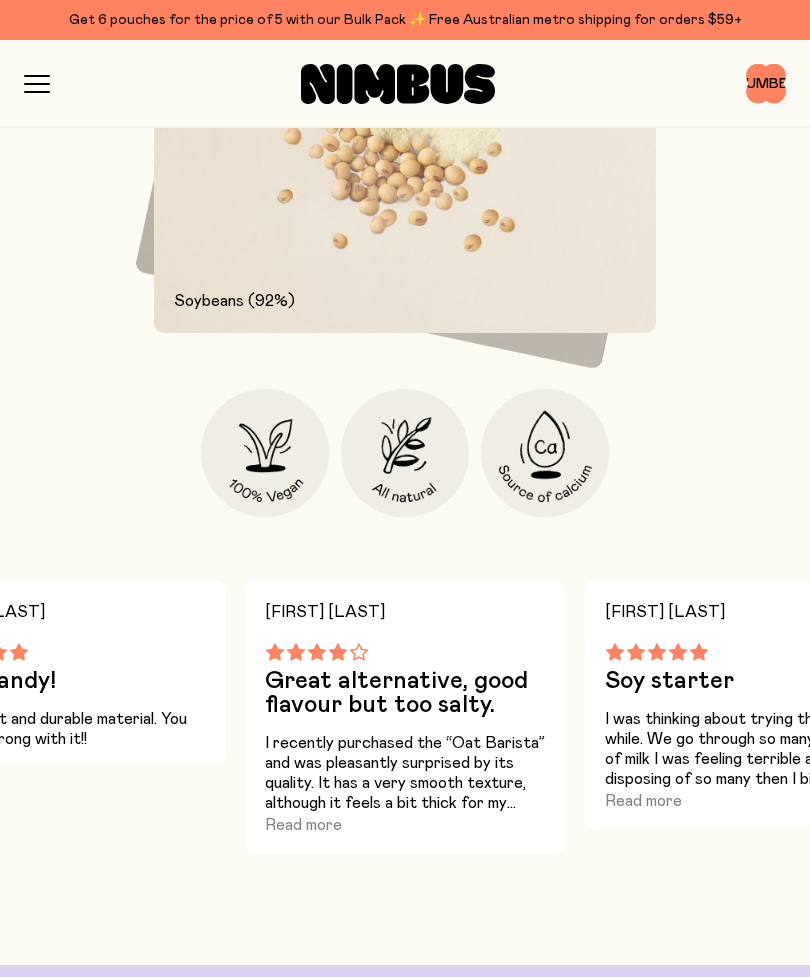 click on "Read more" at bounding box center [303, 825] 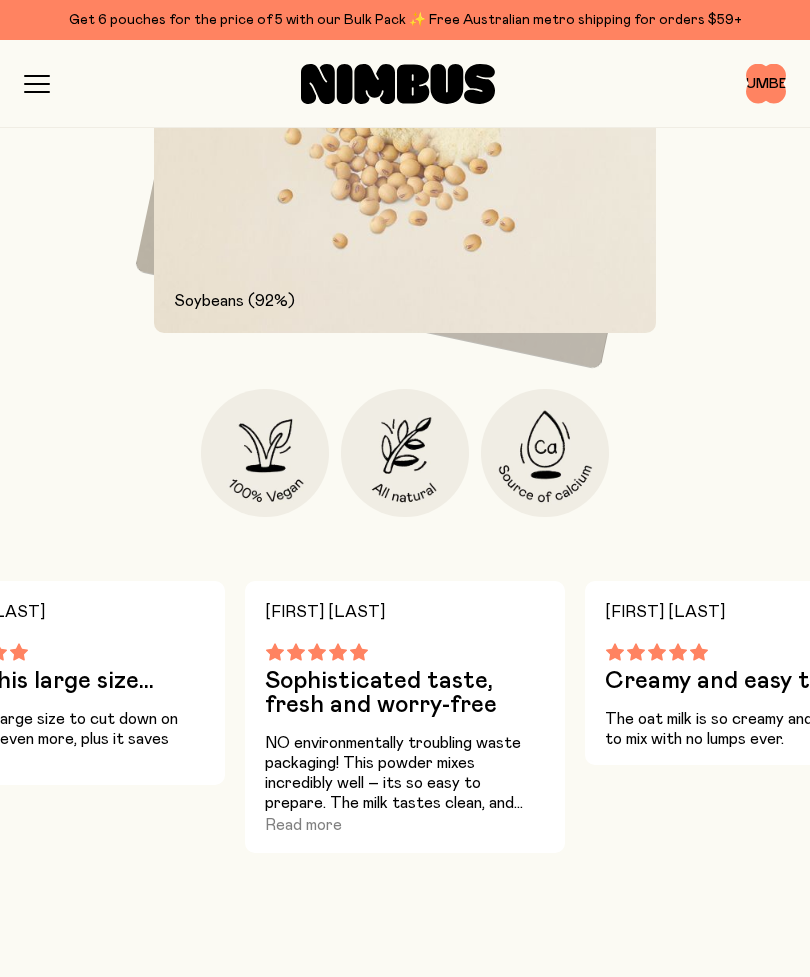 click on "Read more" at bounding box center (303, 825) 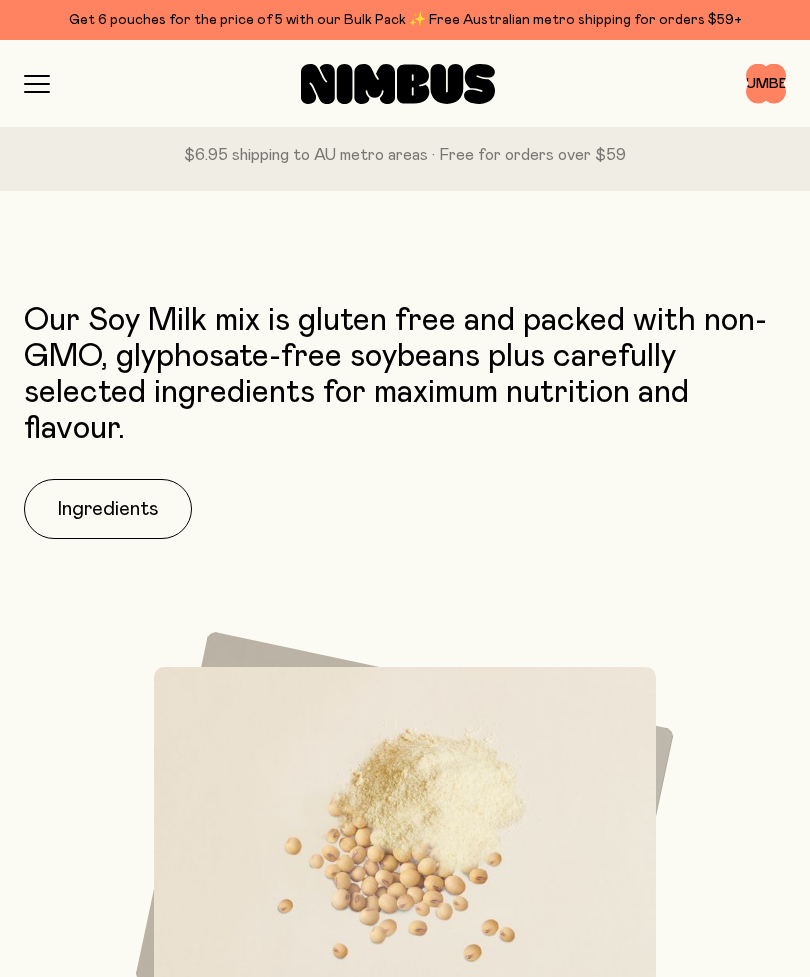 scroll, scrollTop: 1548, scrollLeft: 0, axis: vertical 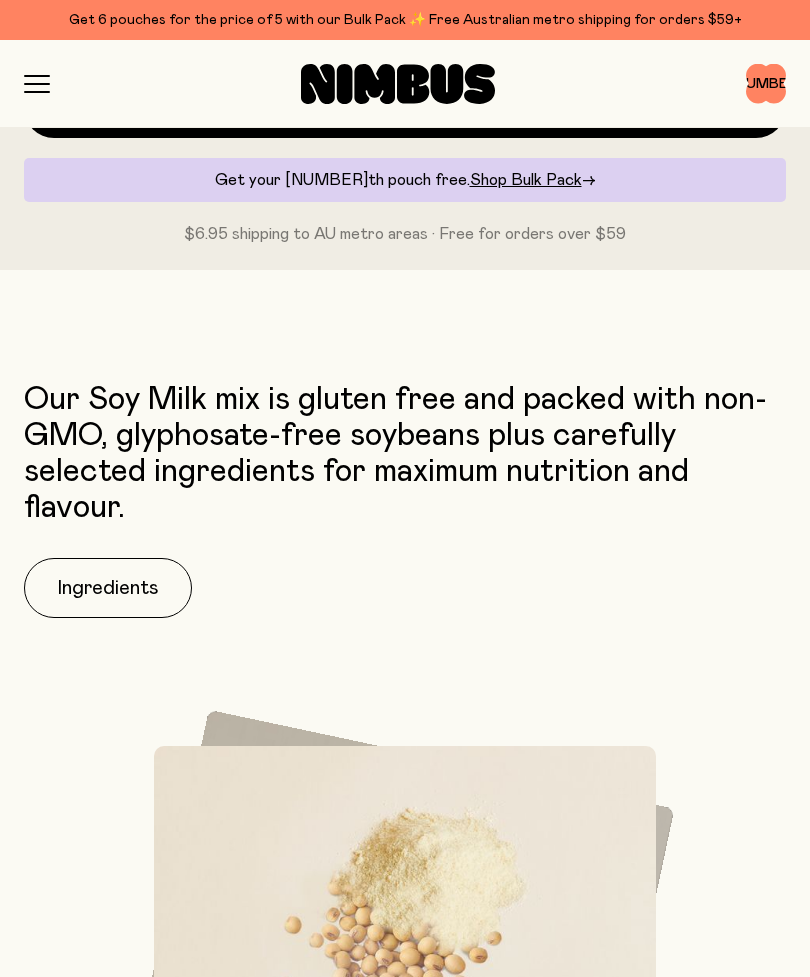 click on "Ingredients" at bounding box center [108, 588] 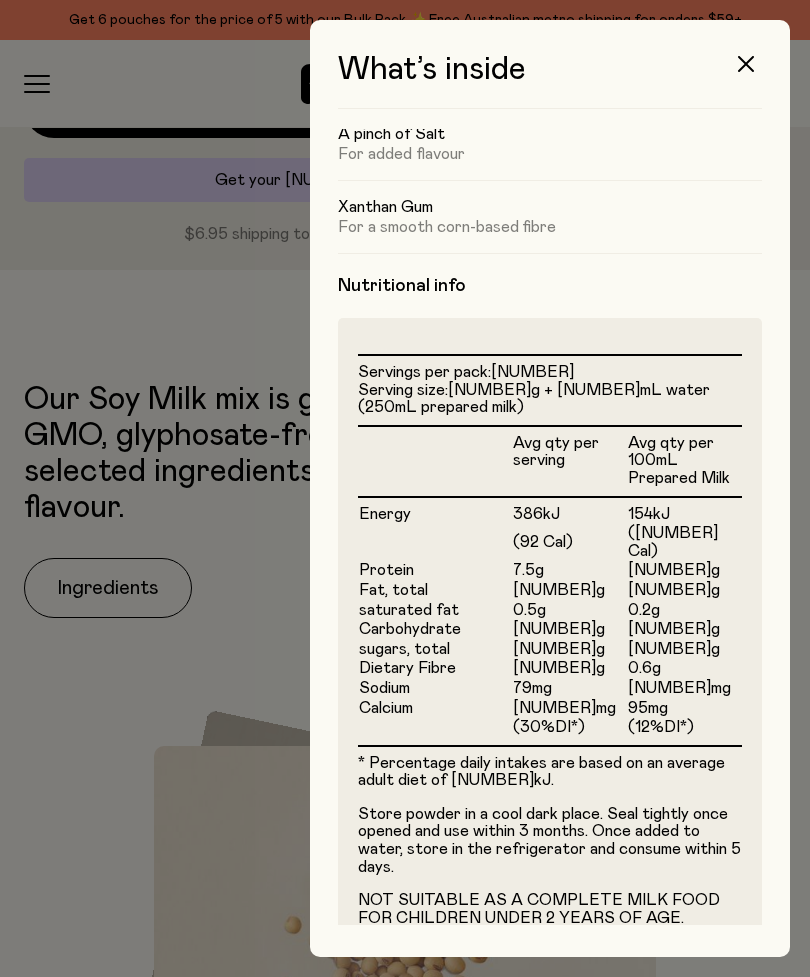 scroll, scrollTop: 303, scrollLeft: 0, axis: vertical 